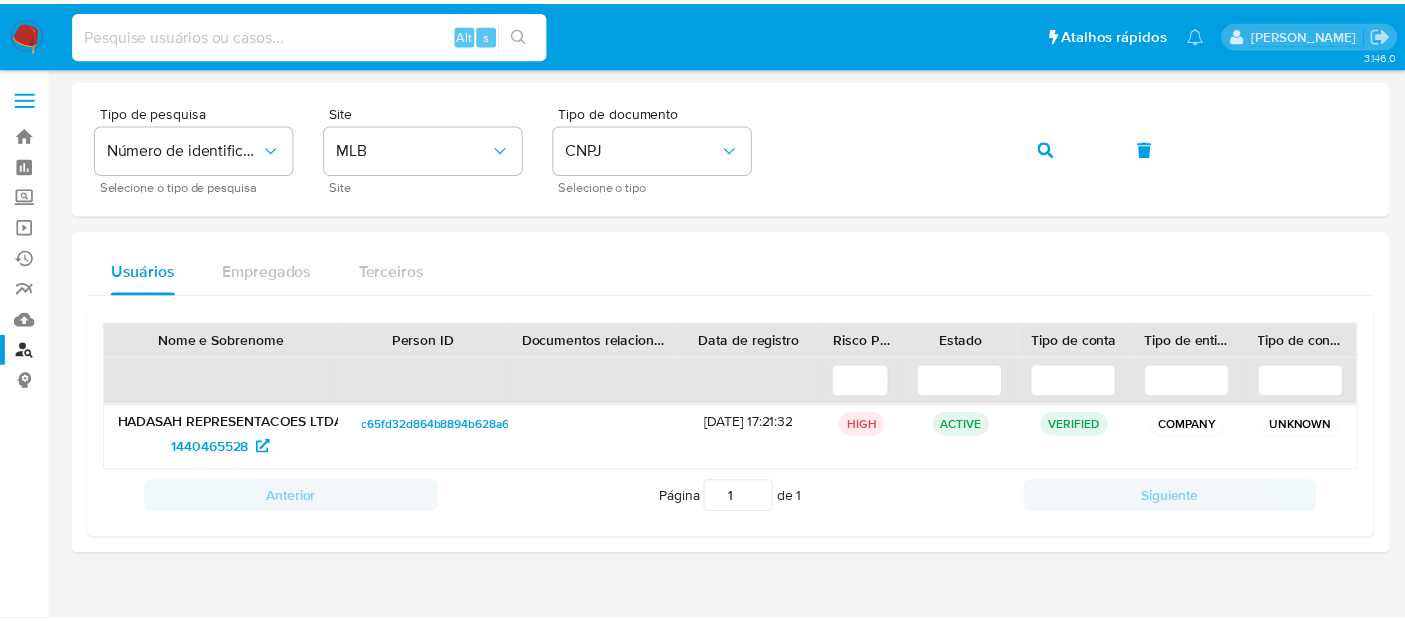 scroll, scrollTop: 0, scrollLeft: 0, axis: both 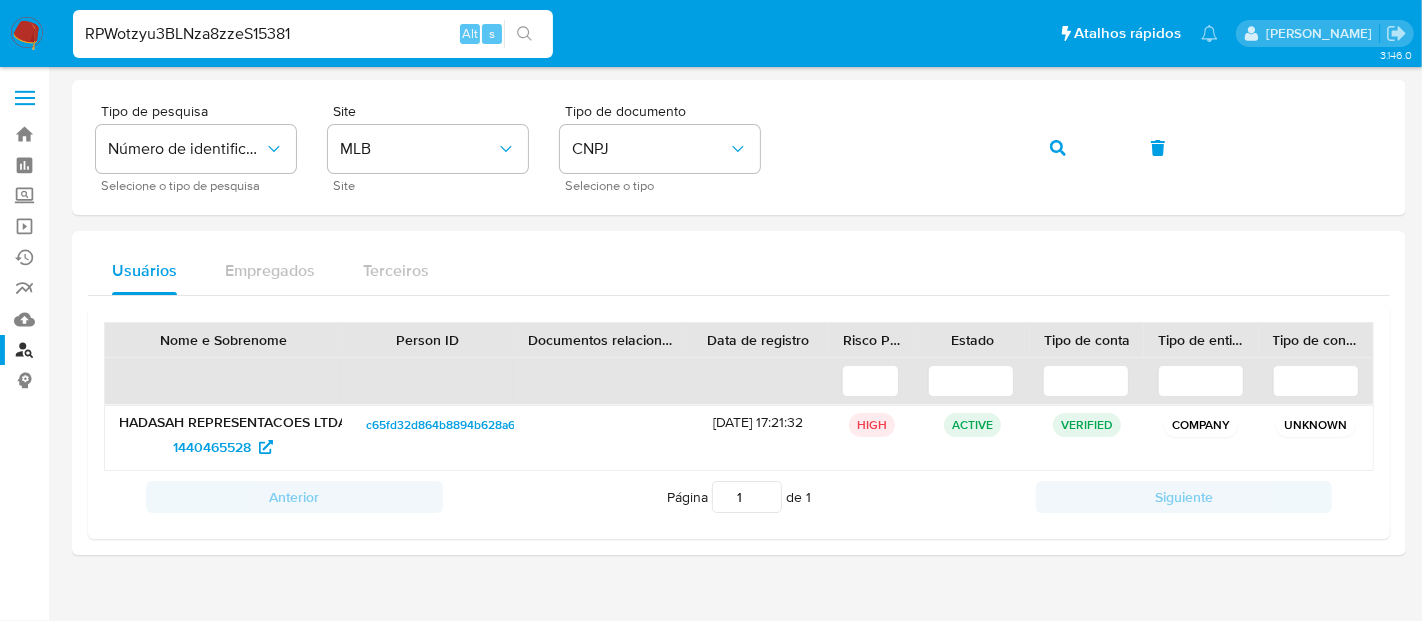type on "RPWotzyu3BLNza8zzeS15381" 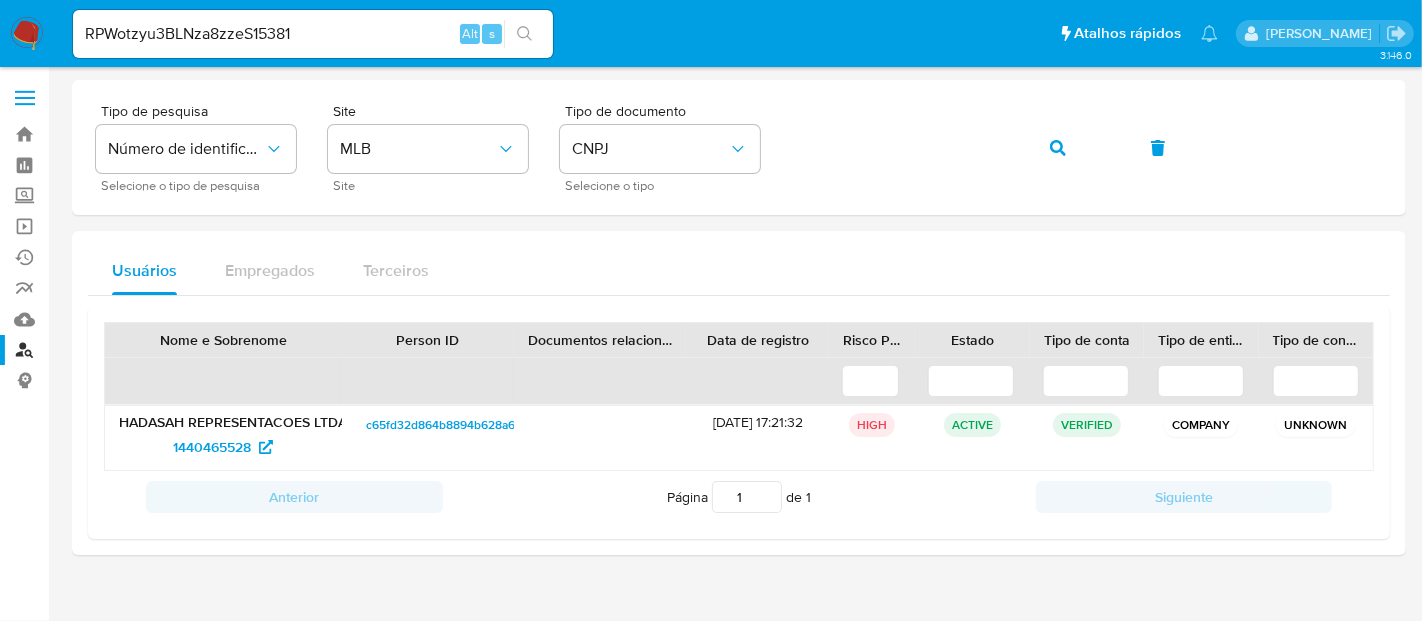 click at bounding box center (524, 34) 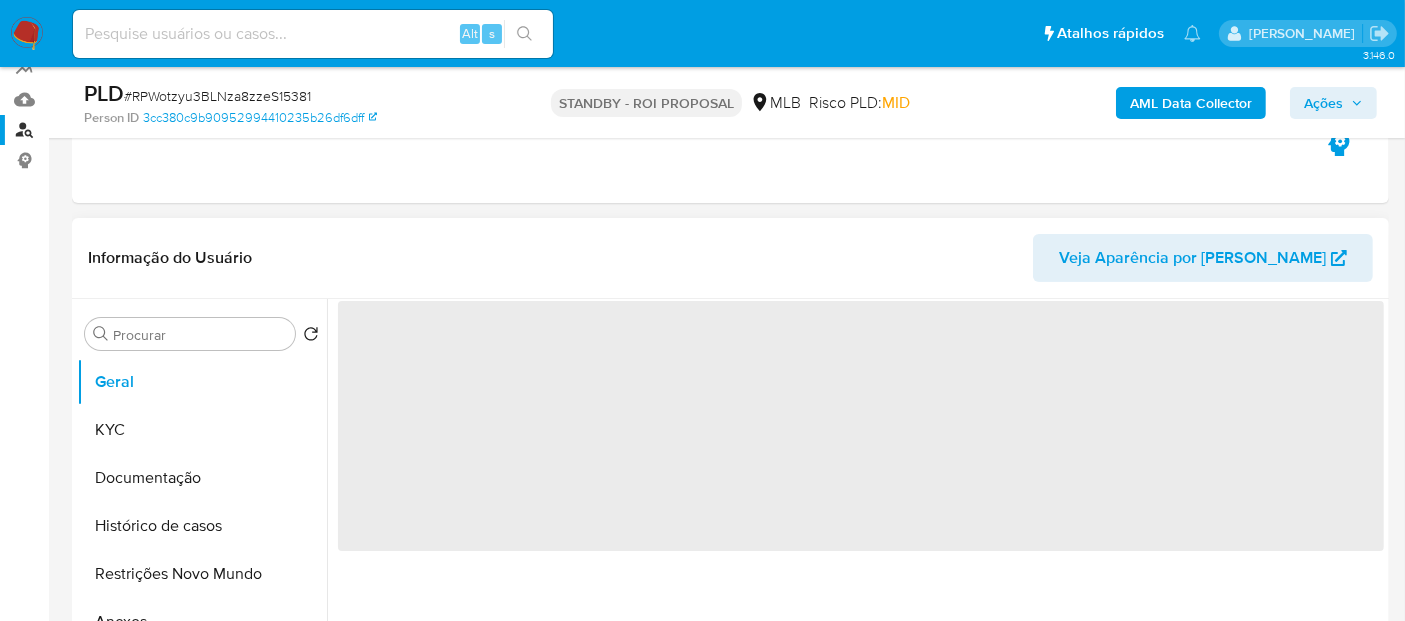 scroll, scrollTop: 222, scrollLeft: 0, axis: vertical 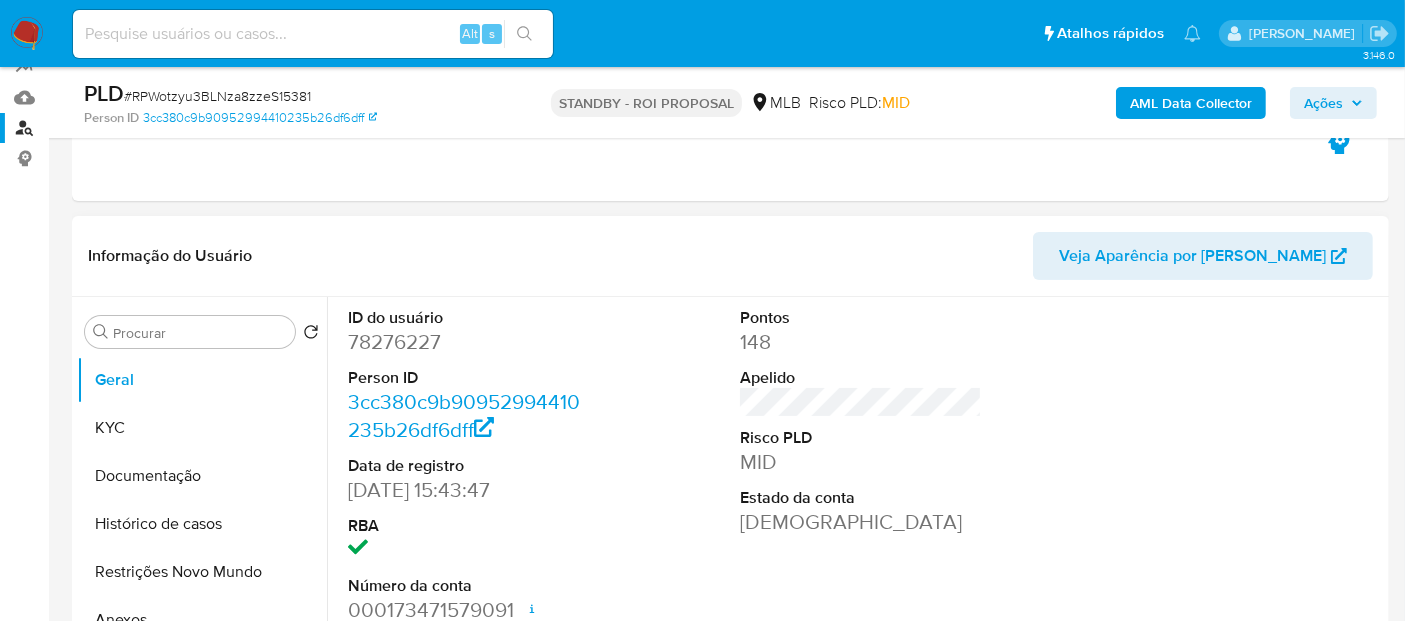 select on "10" 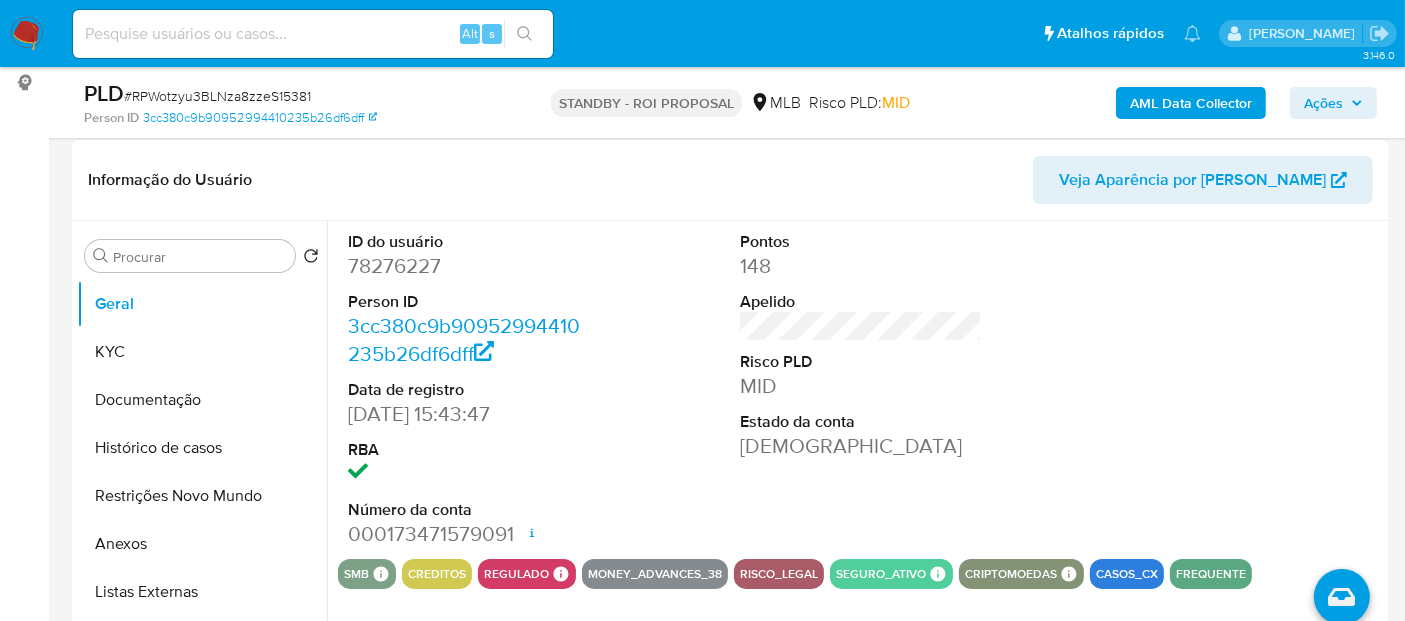 scroll, scrollTop: 333, scrollLeft: 0, axis: vertical 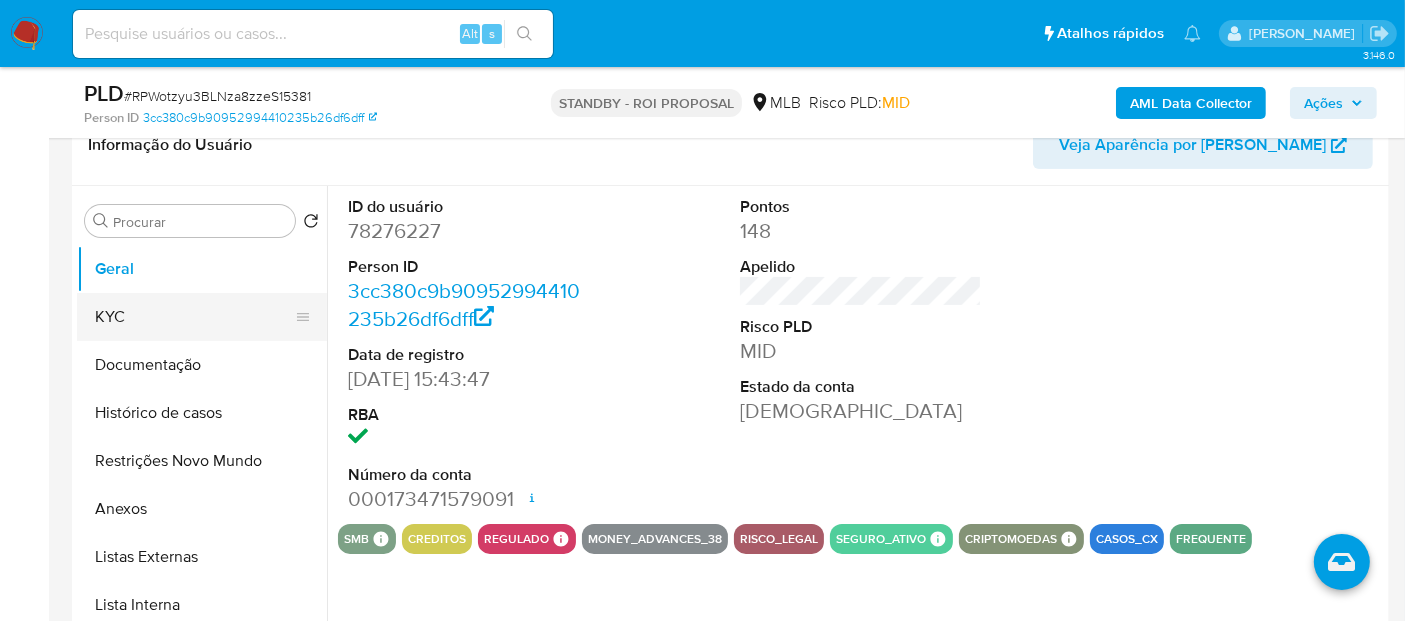 drag, startPoint x: 114, startPoint y: 308, endPoint x: 237, endPoint y: 310, distance: 123.01626 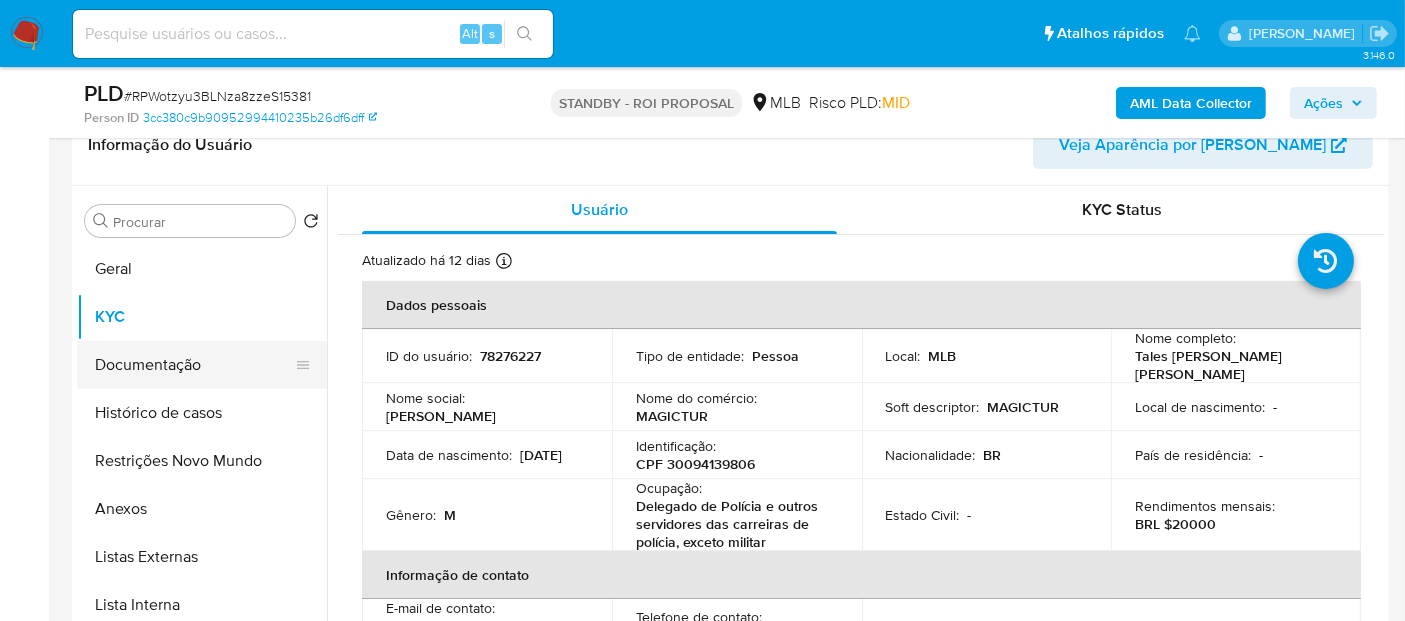 drag, startPoint x: 179, startPoint y: 358, endPoint x: 230, endPoint y: 366, distance: 51.62364 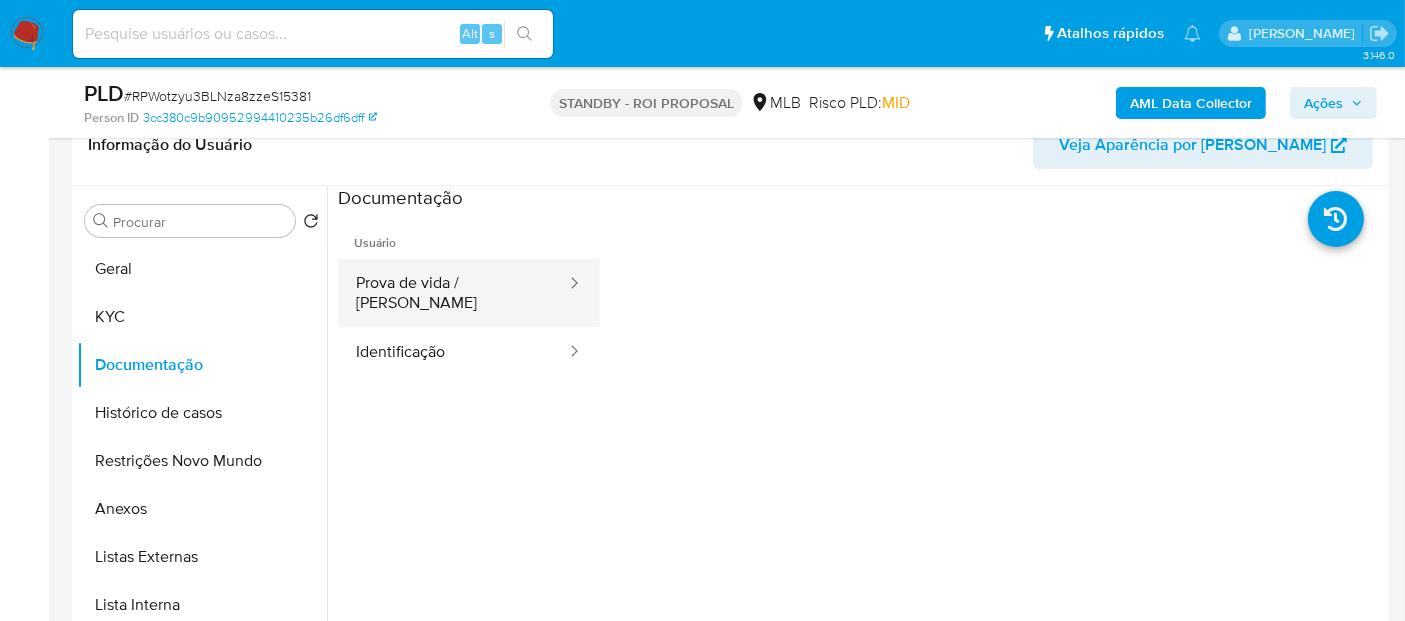 click on "Prova de vida / [PERSON_NAME]" at bounding box center (453, 293) 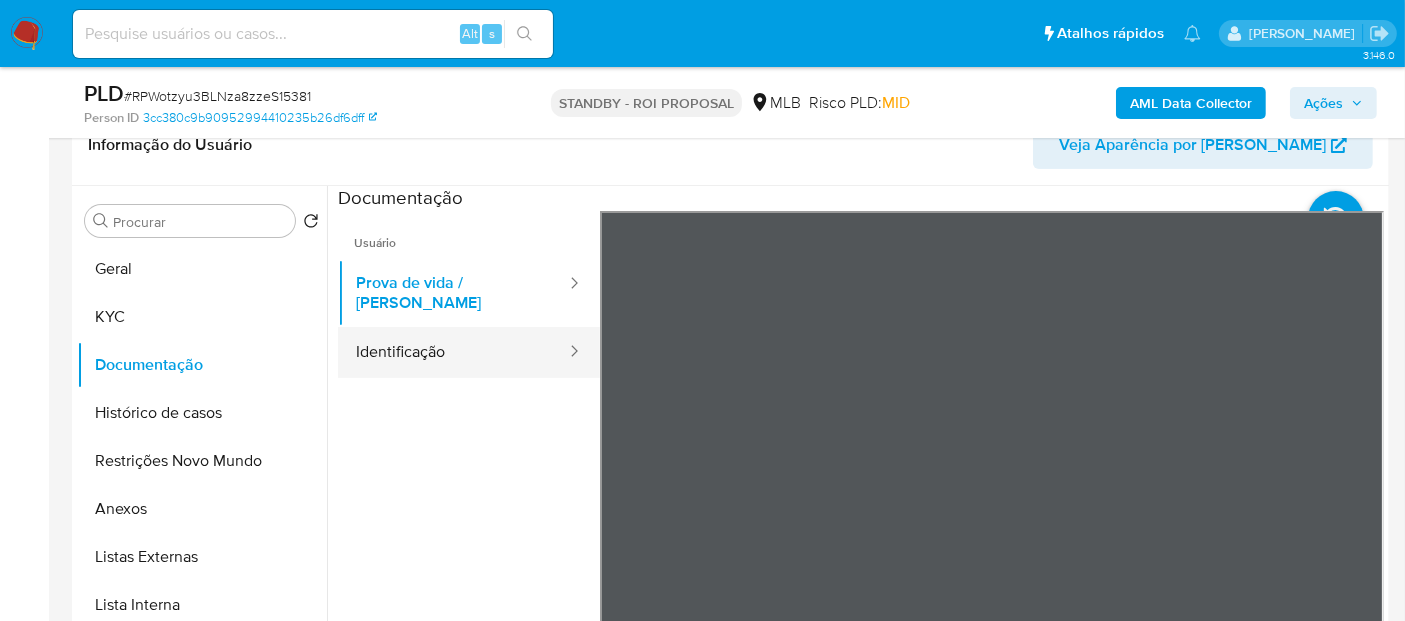 drag, startPoint x: 403, startPoint y: 341, endPoint x: 547, endPoint y: 361, distance: 145.38225 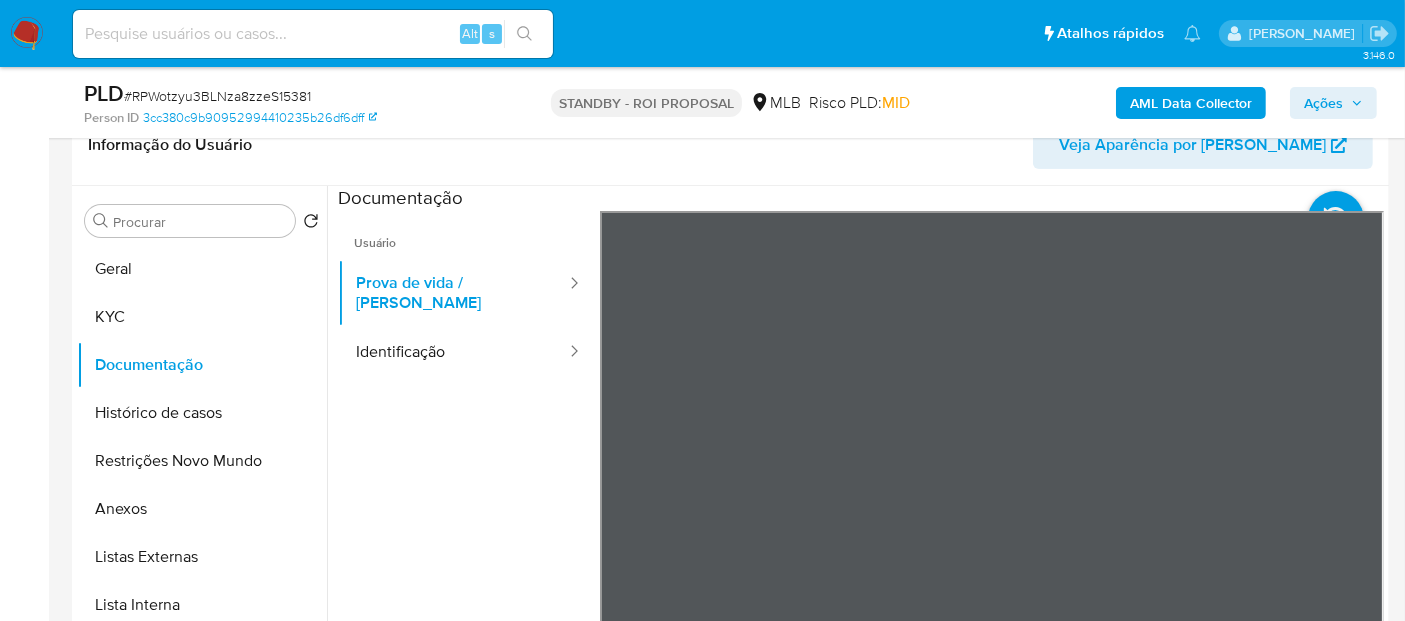 click on "Identificação" at bounding box center (453, 352) 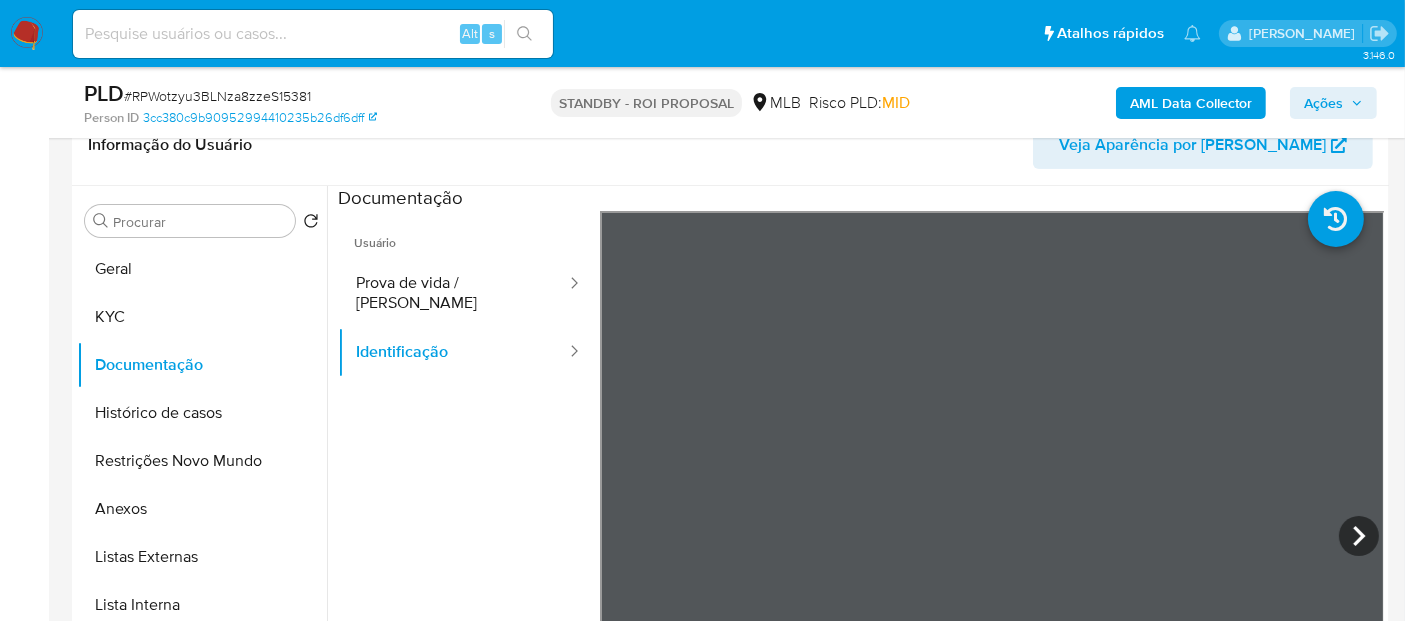 click at bounding box center [313, 34] 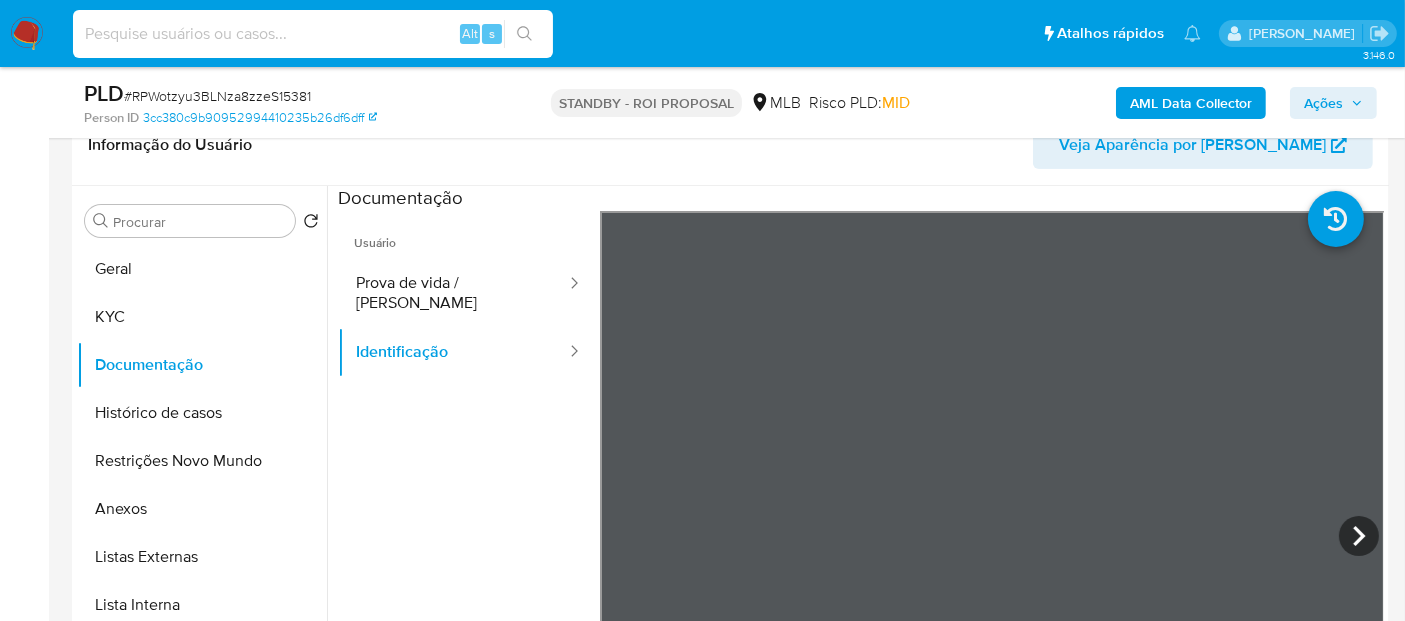 paste on "5eNVGkC7kDoRuEHfUAjz6HaZ" 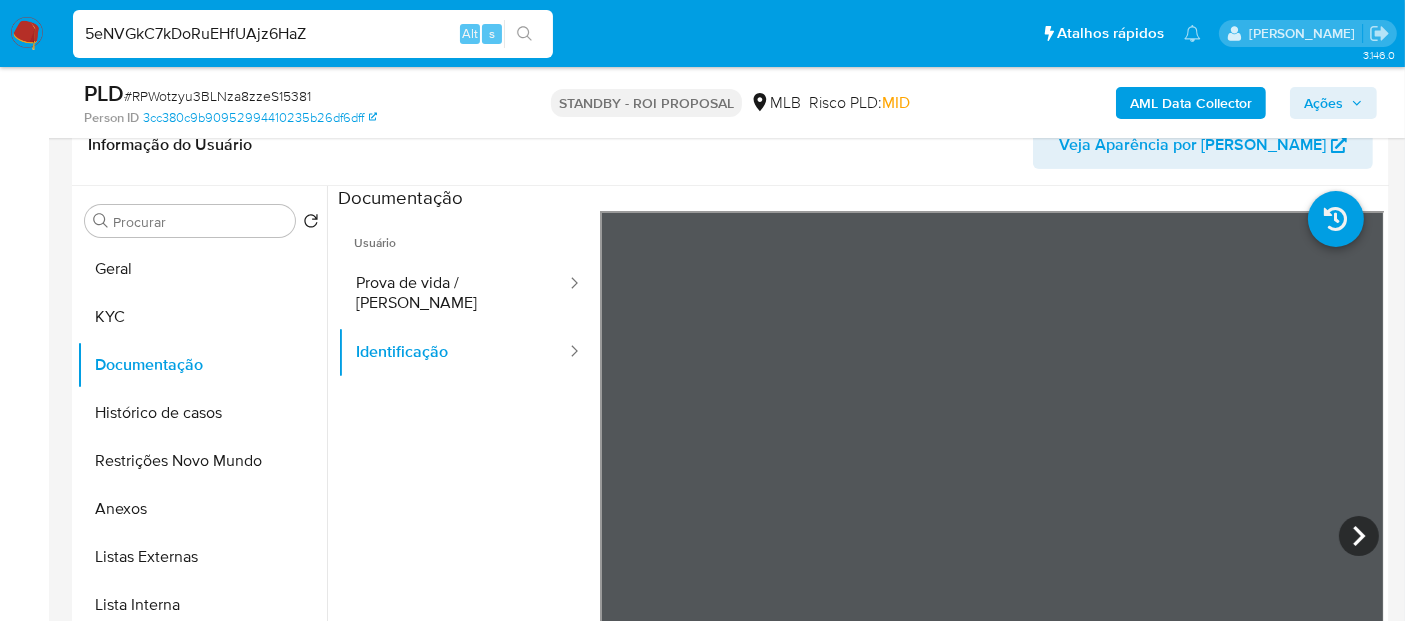 type on "5eNVGkC7kDoRuEHfUAjz6HaZ" 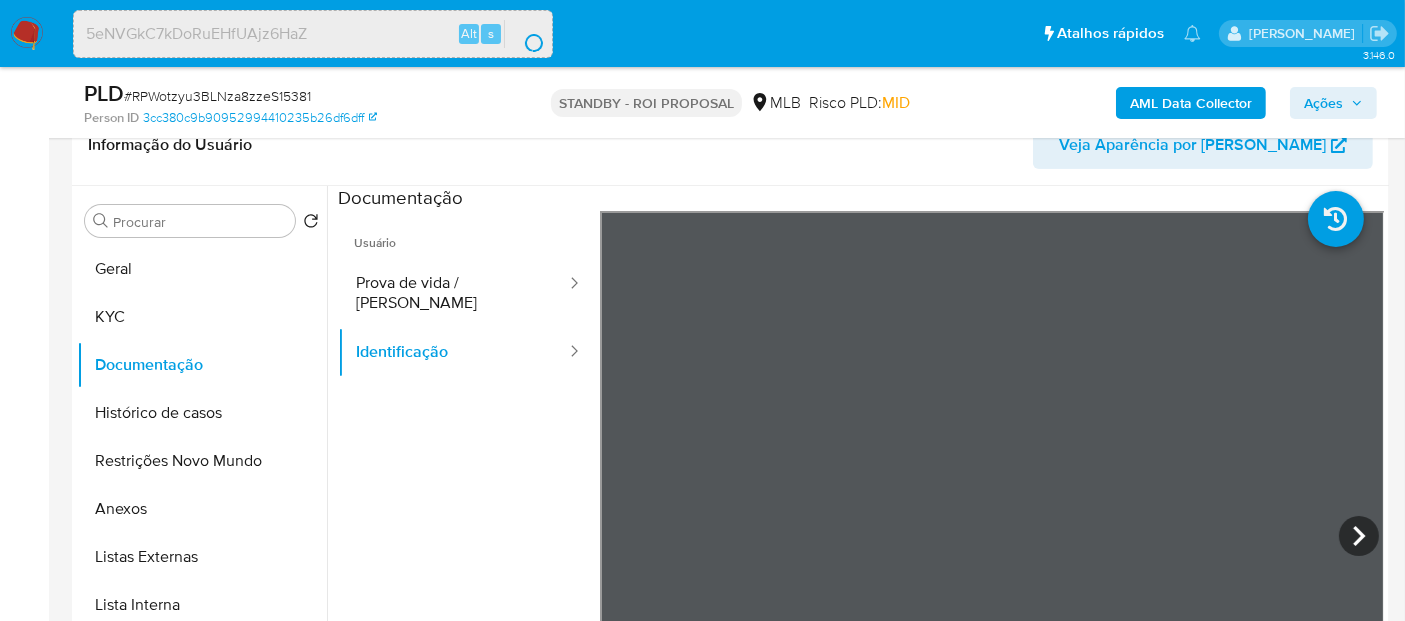 scroll, scrollTop: 0, scrollLeft: 0, axis: both 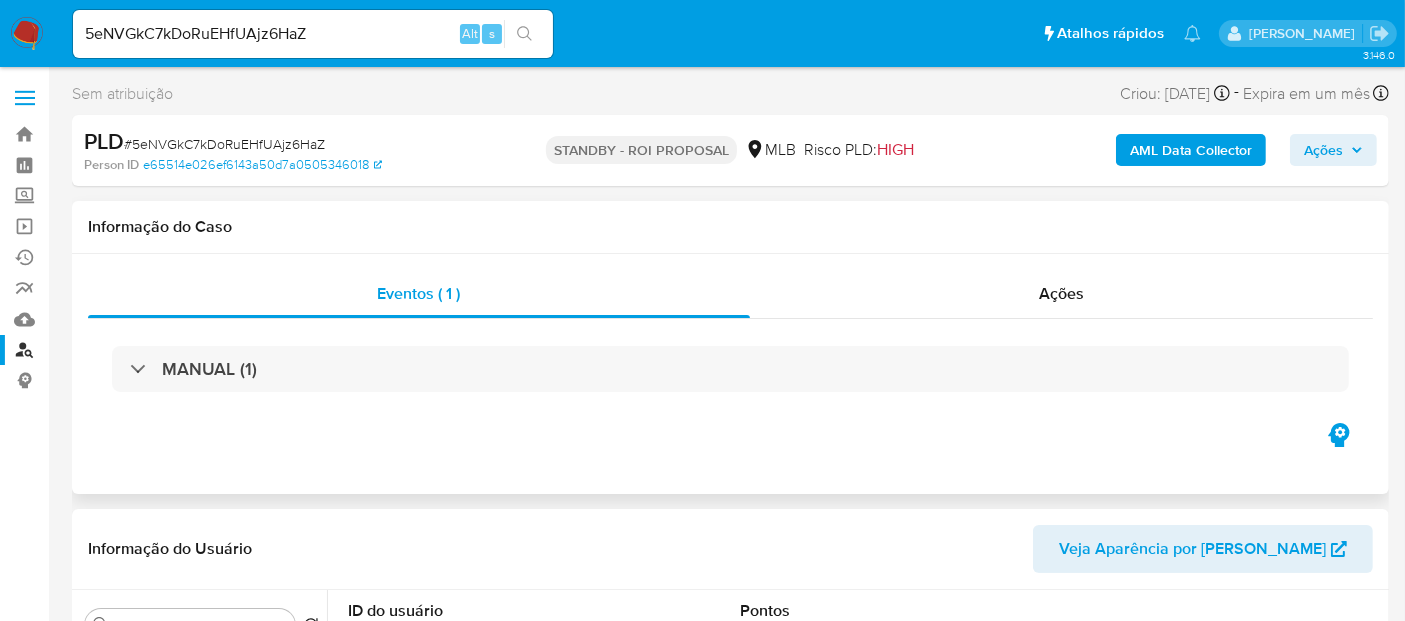 select on "10" 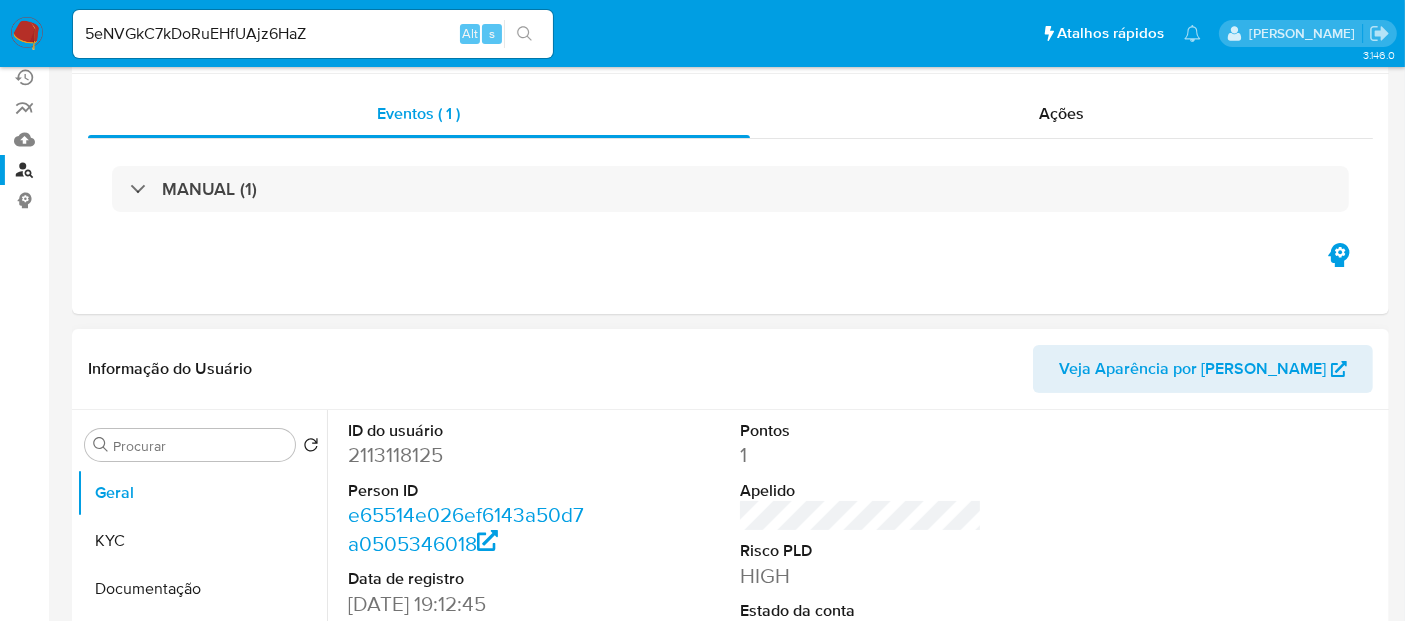 scroll, scrollTop: 222, scrollLeft: 0, axis: vertical 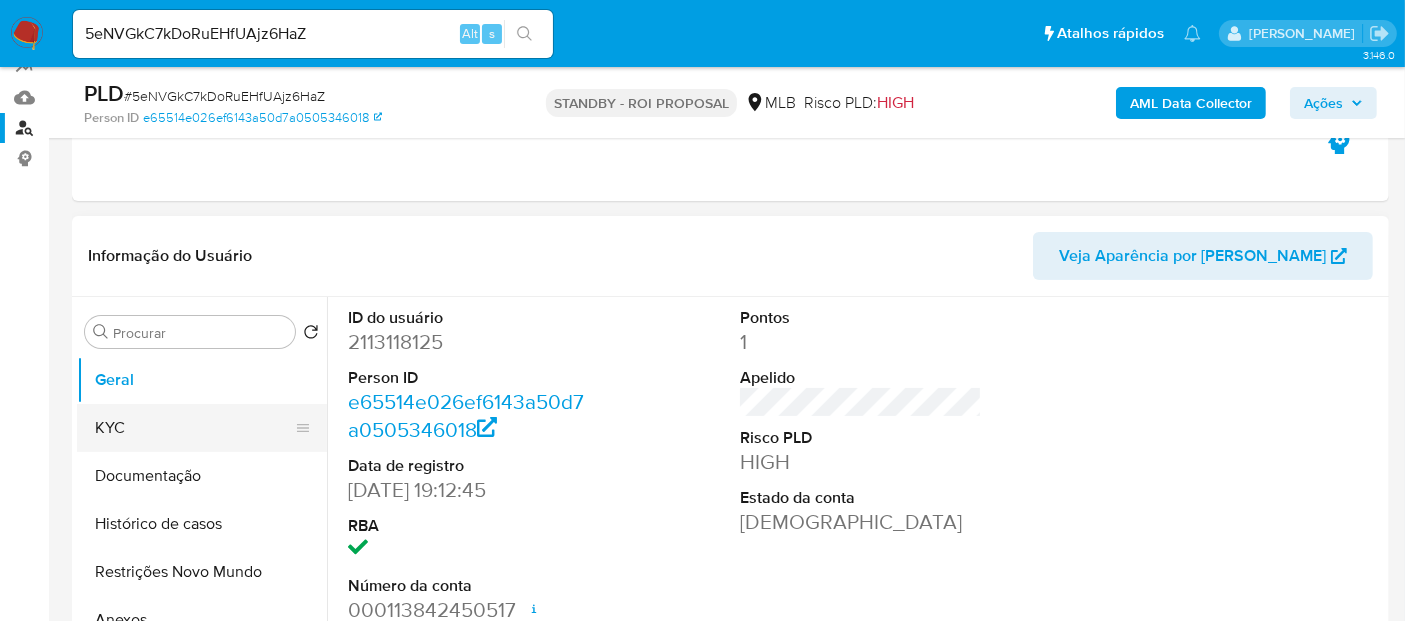 click on "KYC" at bounding box center (194, 428) 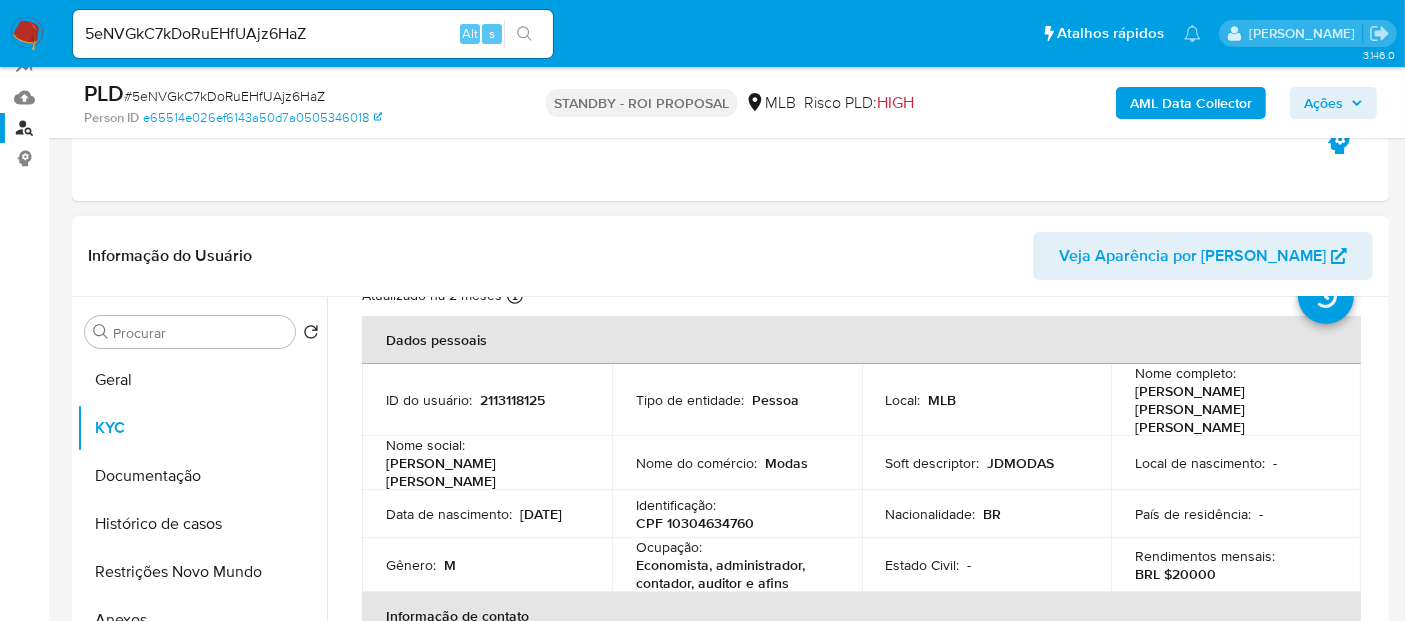 scroll, scrollTop: 111, scrollLeft: 0, axis: vertical 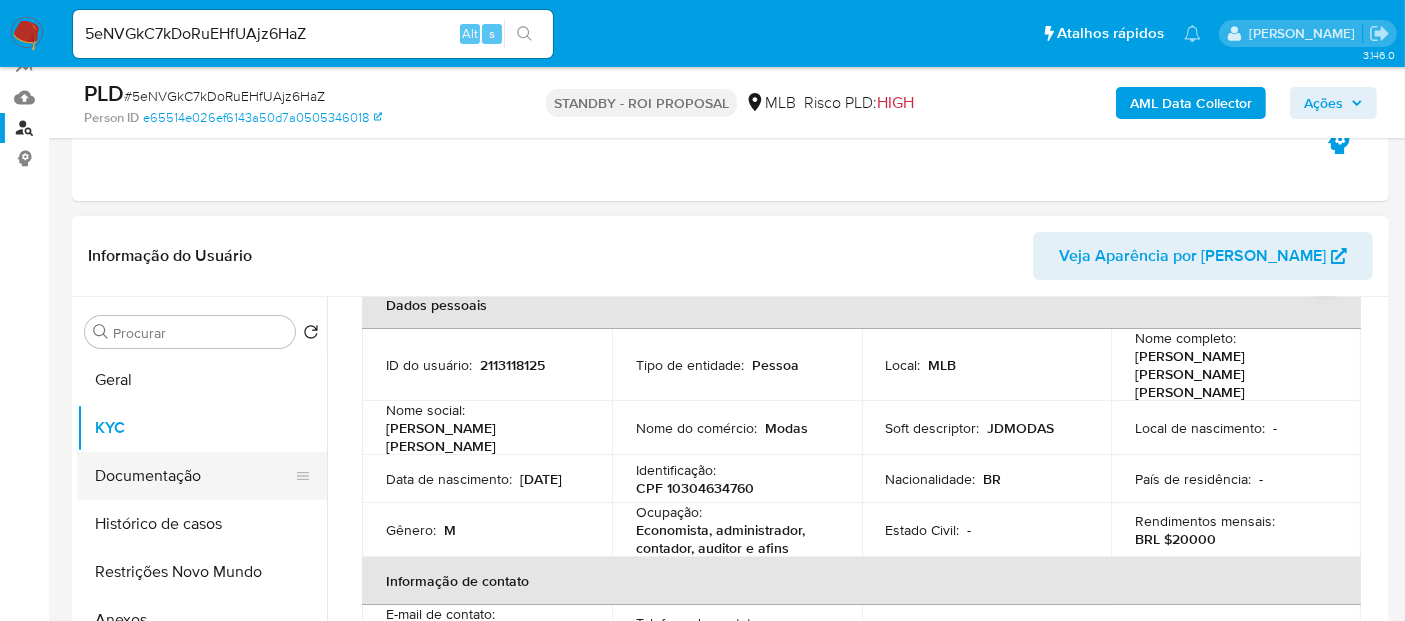 click on "Documentação" at bounding box center (194, 476) 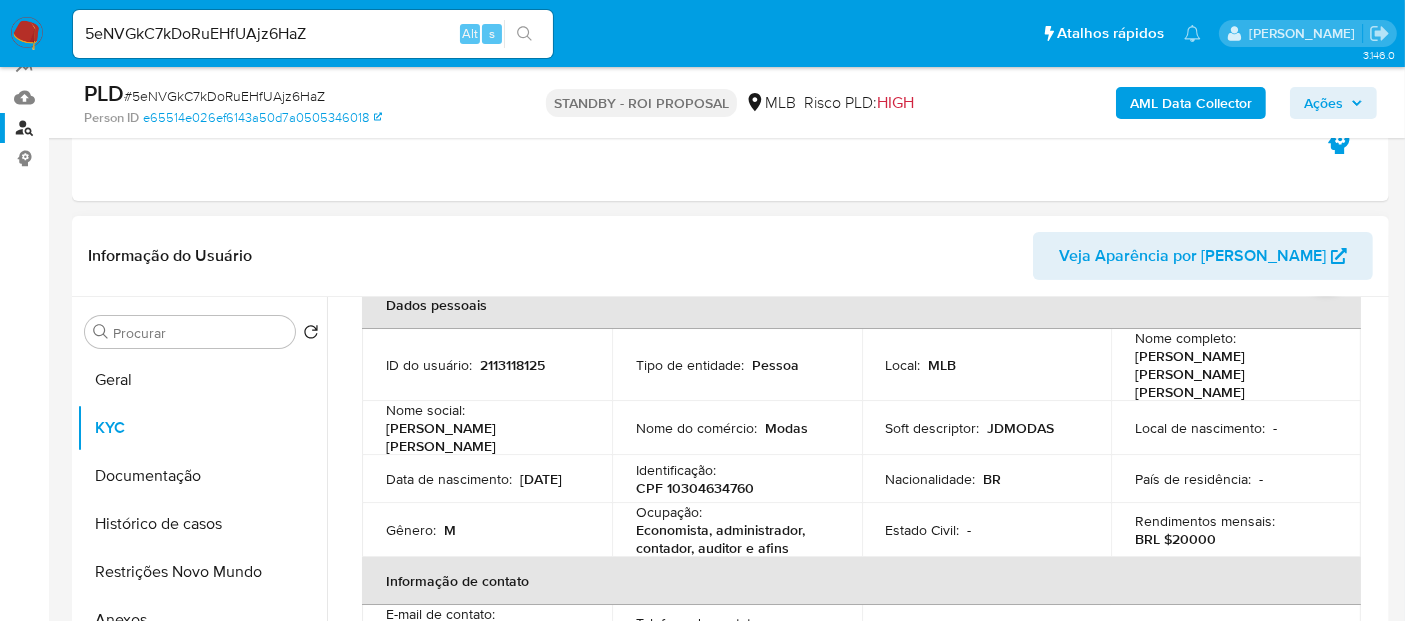 scroll, scrollTop: 0, scrollLeft: 0, axis: both 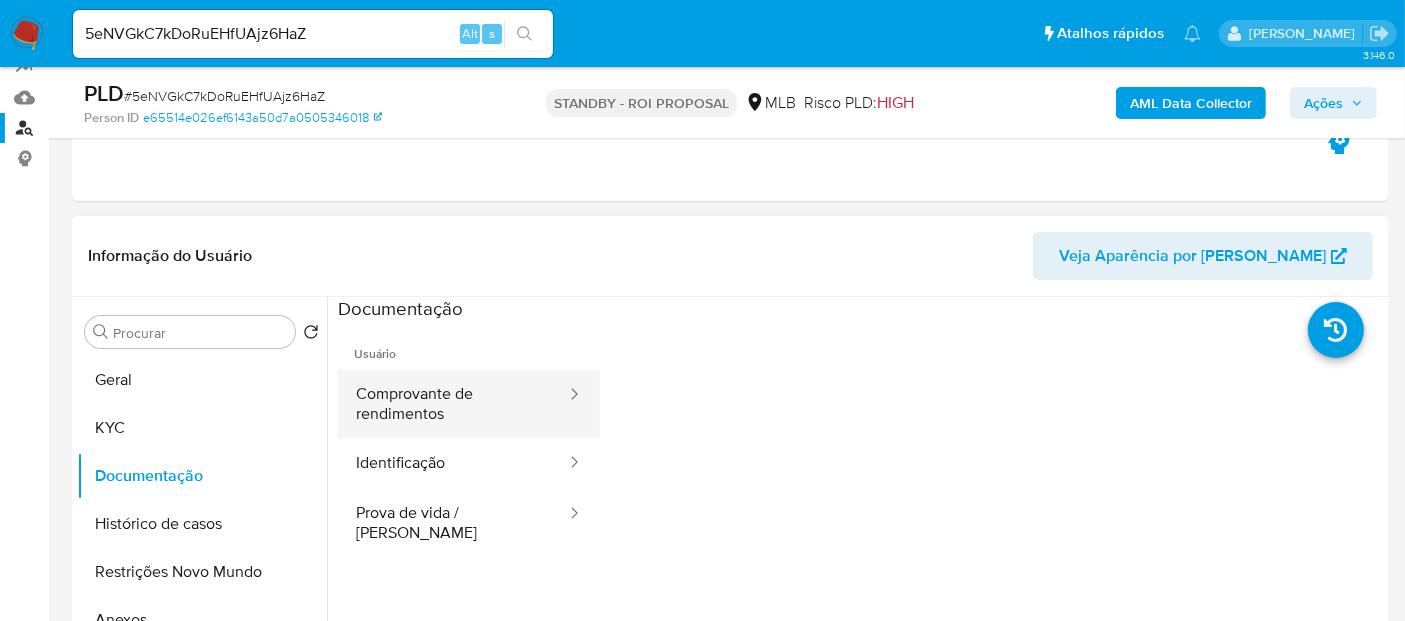 click on "Comprovante de rendimentos" at bounding box center (453, 404) 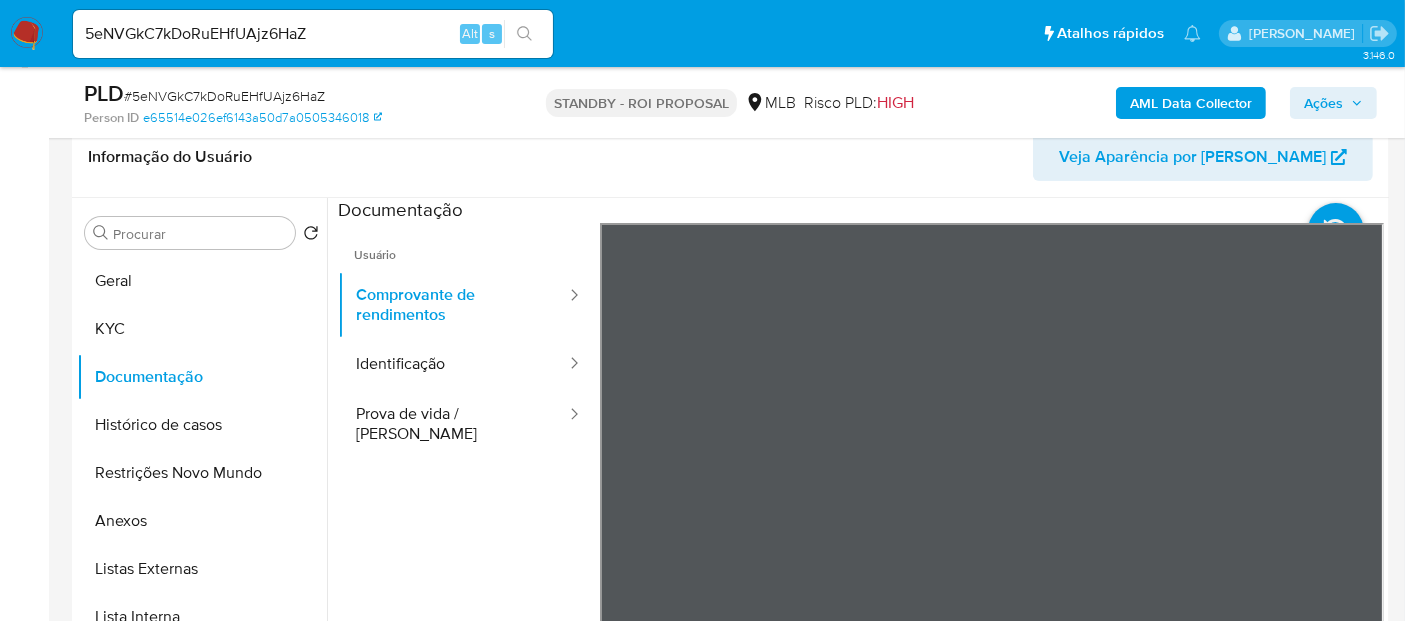 scroll, scrollTop: 325, scrollLeft: 0, axis: vertical 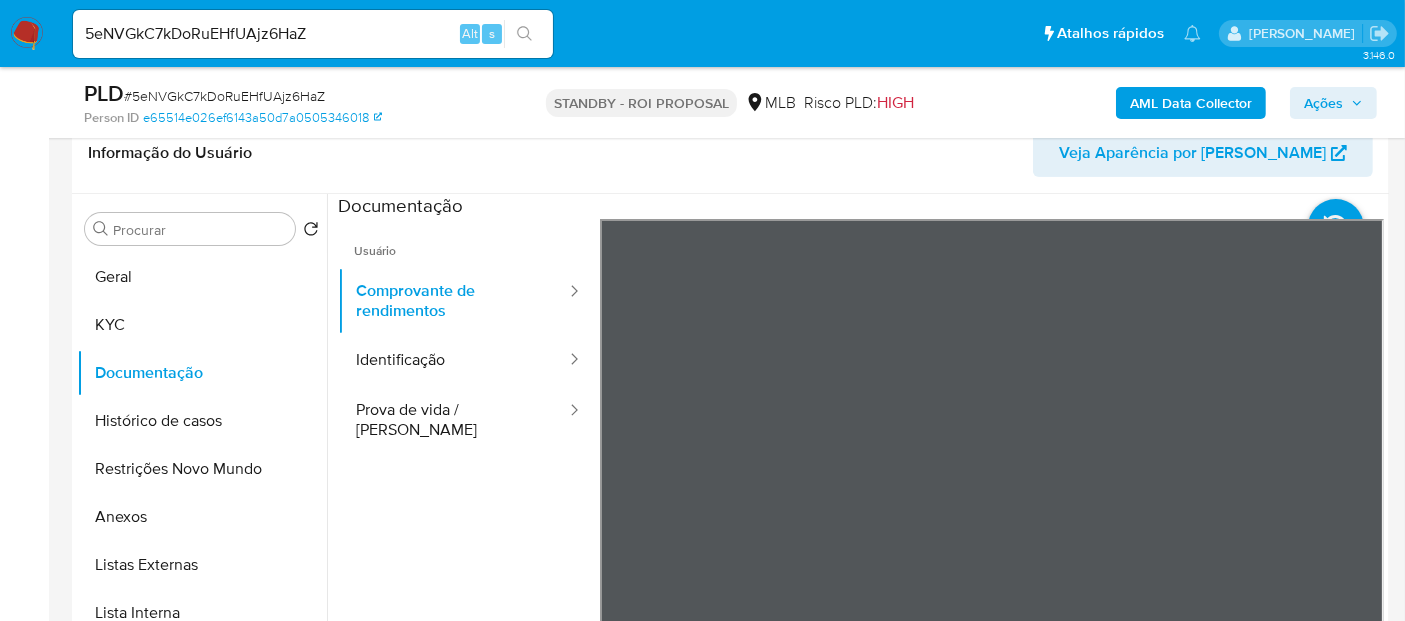 click on "Pausado Ver notificaciones 5eNVGkC7kDoRuEHfUAjz6HaZ Alt s Atalhos rápidos   Presiona las siguientes teclas para acceder a algunas de las funciones Pesquisar caso ou usuário Alt s Voltar para casa Alt h Adicione um comentário Alt c Adicionar um anexo Alt a Erico Trevizan Bandeja Painel Screening Pesquisa em Listas Watchlist Ferramentas Operações em massa Ejecuções automáticas relatórios Mulan Localizador de pessoas Consolidado 3.146.0 Sem atribuição   Asignado el: 15/07/2025 08:57:03 Criou: 15/07/2025   Criou: 15/07/2025 08:57:03 - Expira em um mês   Expira em 29/08/2025 08:57:04 PLD # 5eNVGkC7kDoRuEHfUAjz6HaZ Person ID e65514e026ef6143a50d7a0505346018 STANDBY - ROI PROPOSAL  MLB Risco PLD:  HIGH AML Data Collector Ações Informação do Caso Eventos ( 1 ) Ações MANUAL (1) Informação do Usuário Veja Aparência por Pessoa Procurar   Retornar ao pedido padrão Geral KYC Documentação Histórico de casos Restrições Novo Mundo Anexos Listas Externas Lista Interna Marcas AML Cartões Endereços" at bounding box center (702, 1420) 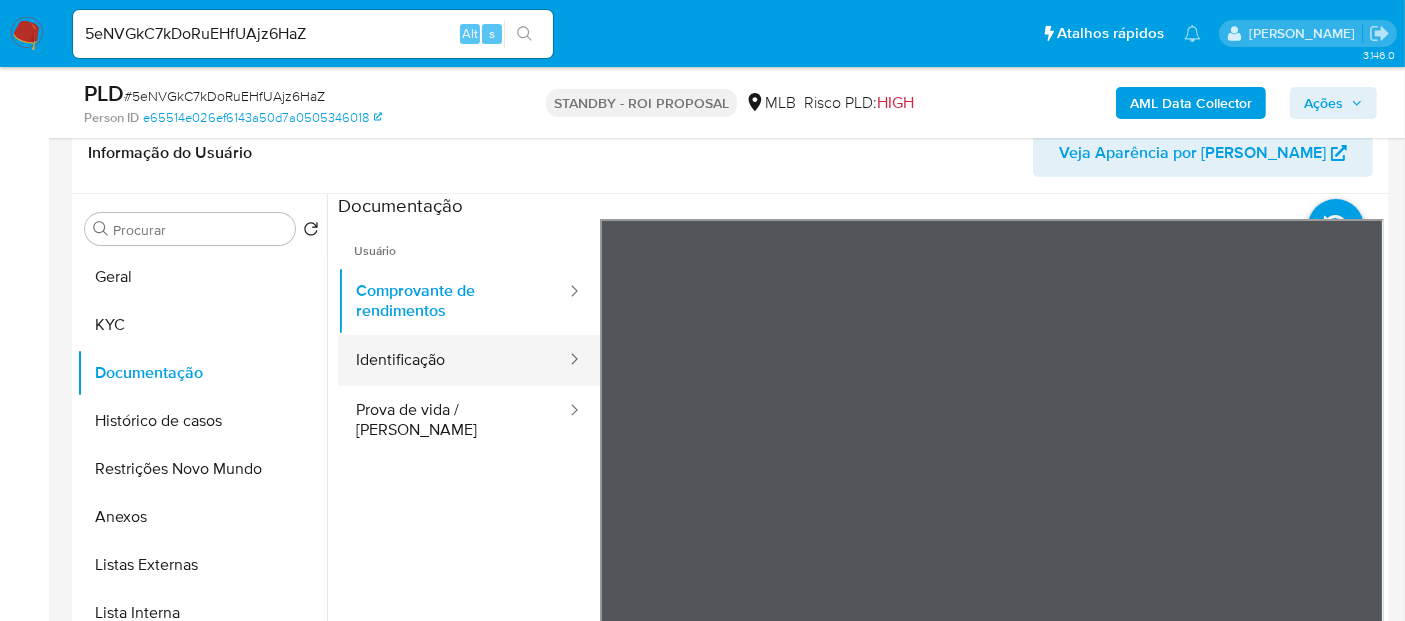 click on "Identificação" at bounding box center [453, 360] 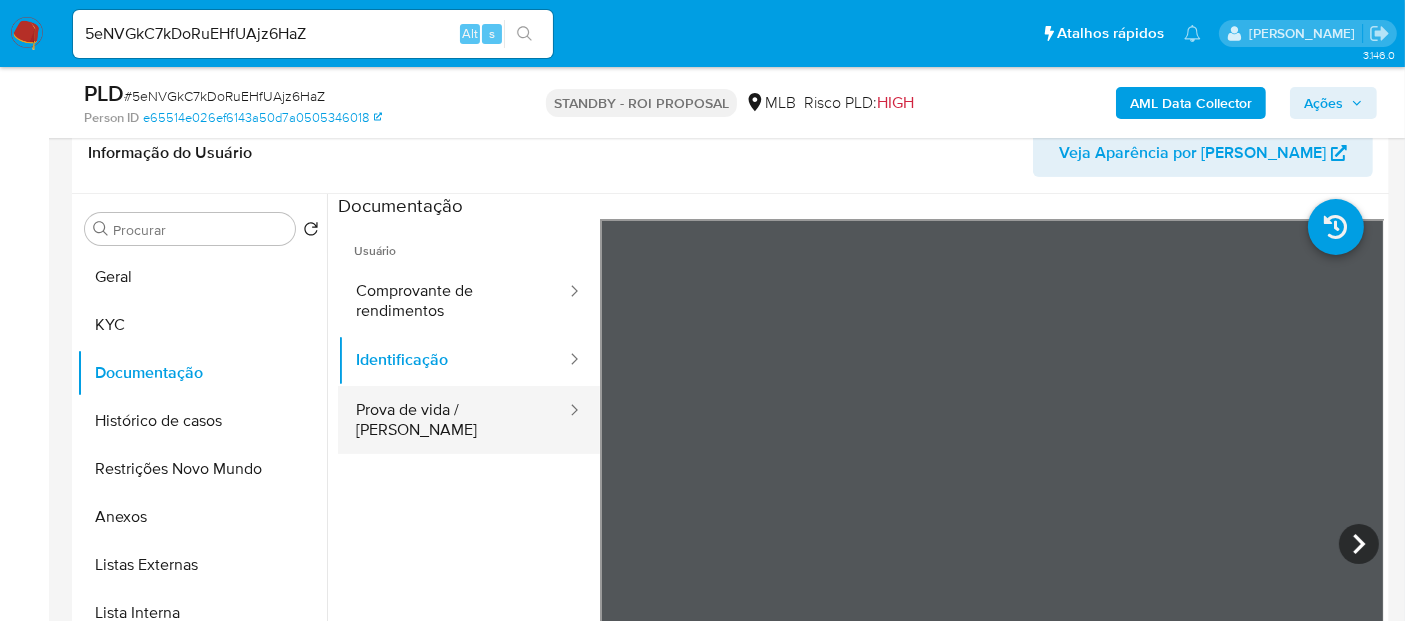 click on "Prova de vida / [PERSON_NAME]" at bounding box center [453, 420] 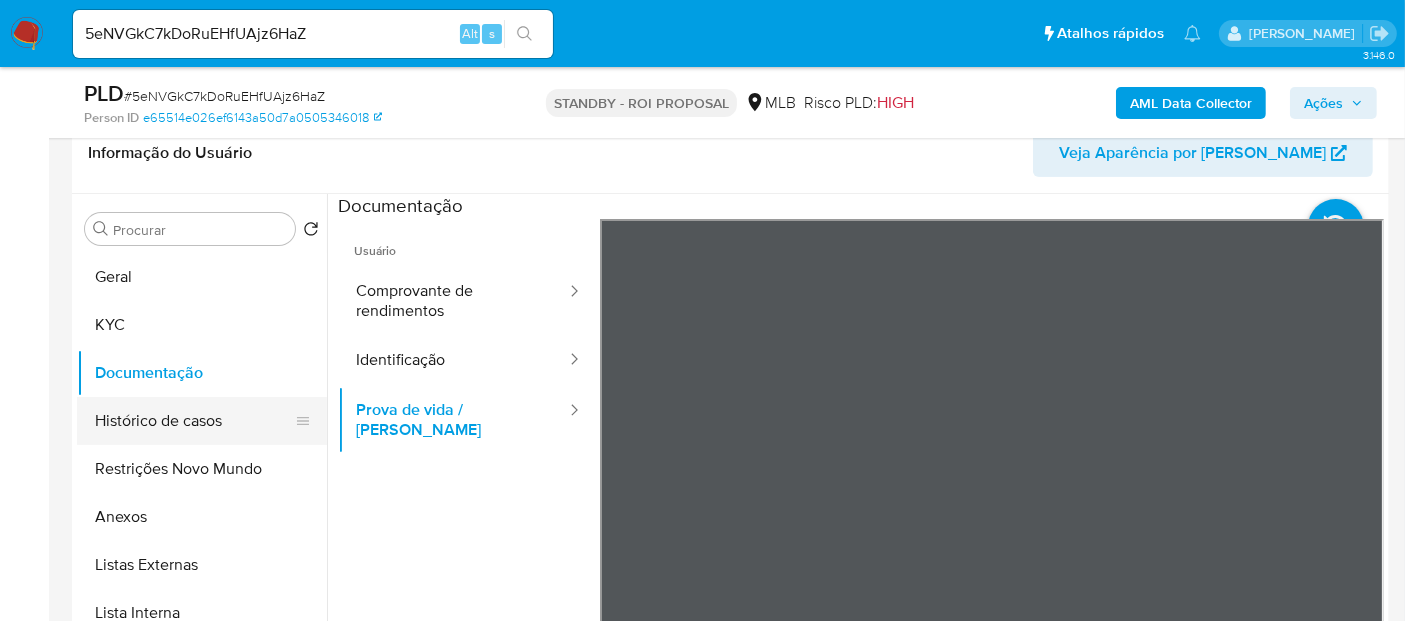 click on "Histórico de casos" at bounding box center [194, 421] 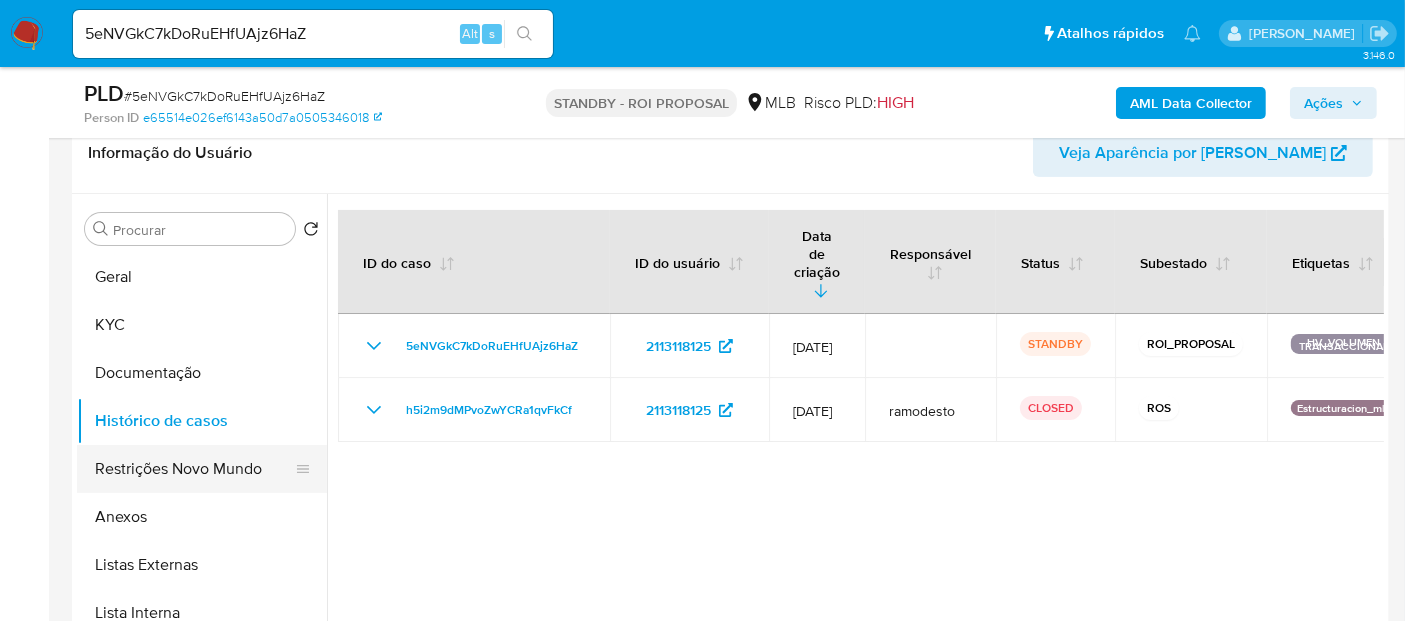 click on "Restrições Novo Mundo" at bounding box center (194, 469) 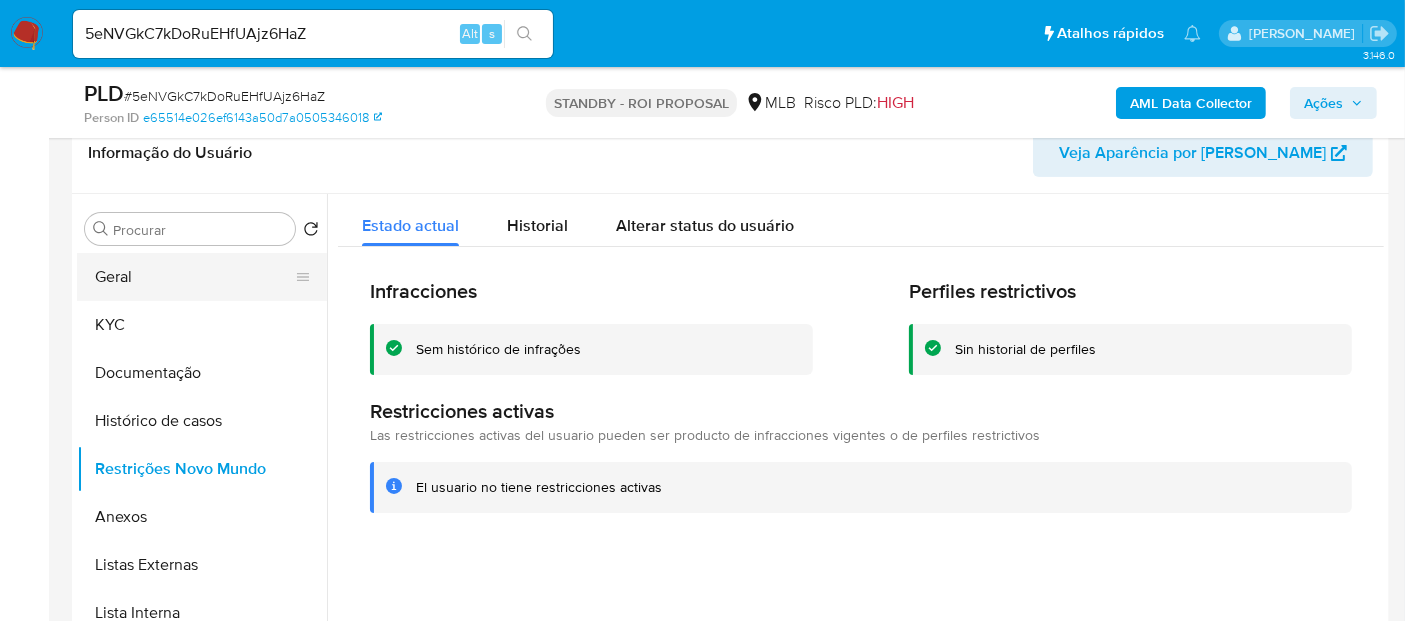 drag, startPoint x: 144, startPoint y: 277, endPoint x: 206, endPoint y: 286, distance: 62.649822 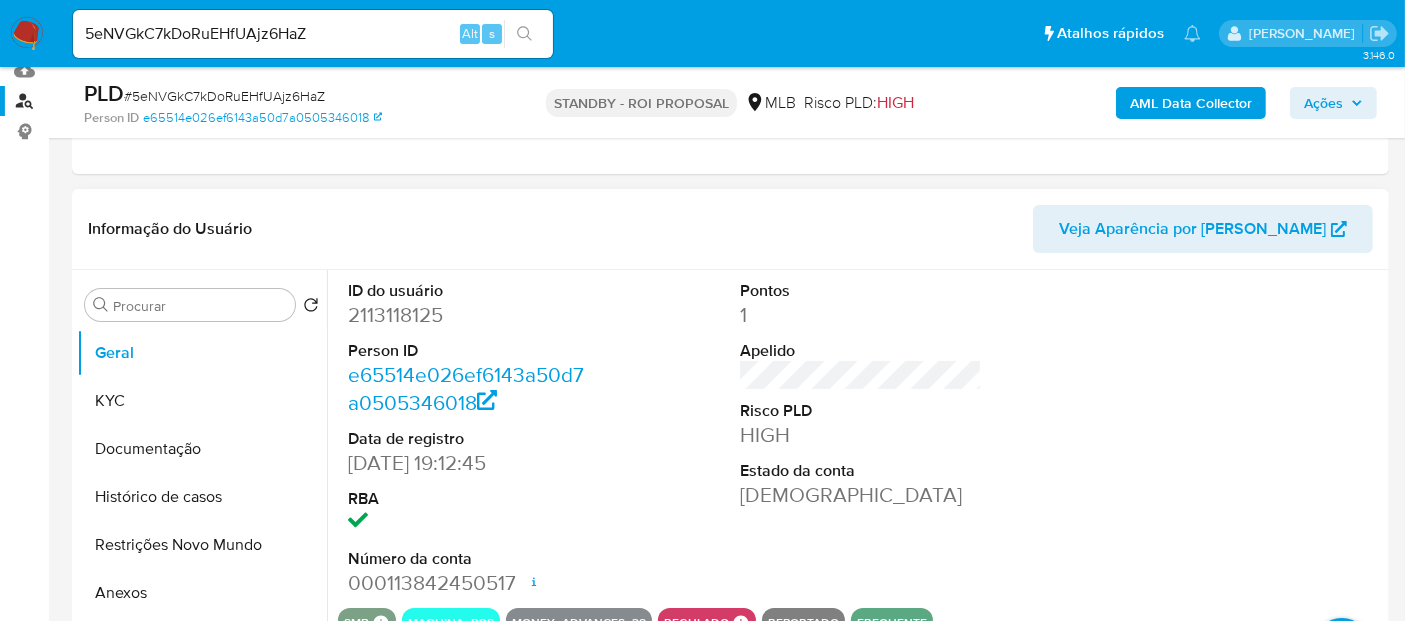 scroll, scrollTop: 214, scrollLeft: 0, axis: vertical 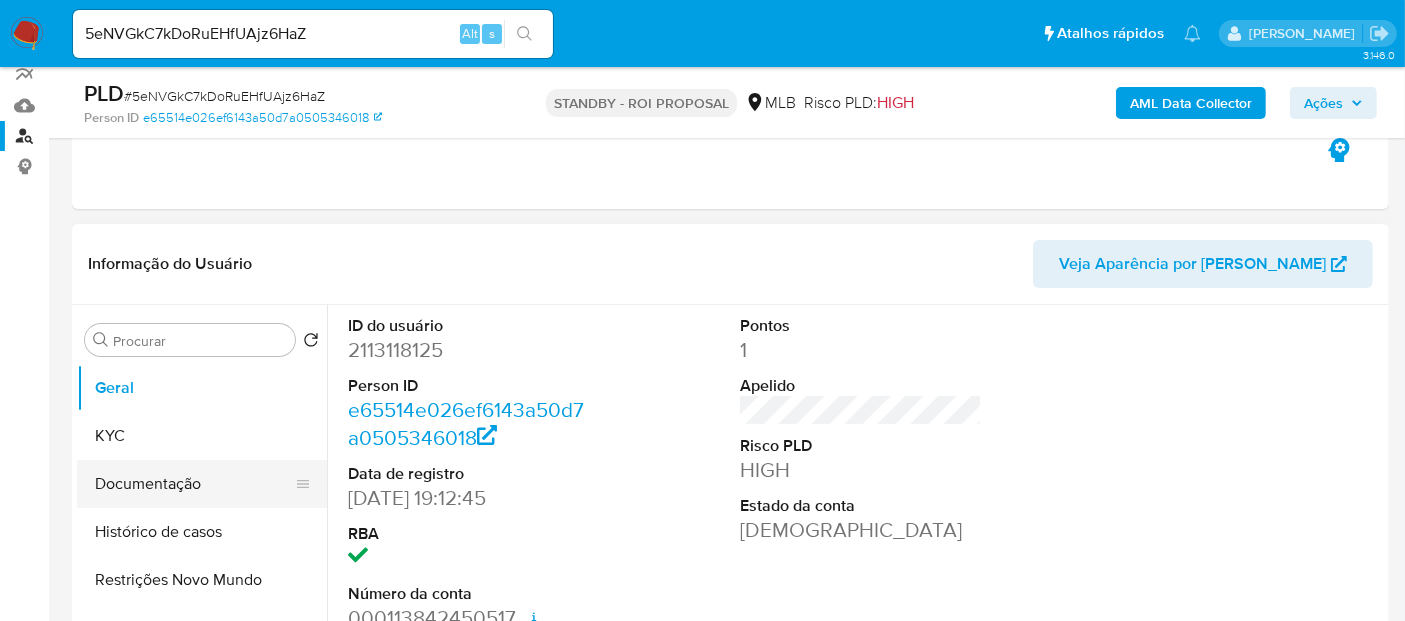 drag, startPoint x: 171, startPoint y: 470, endPoint x: 280, endPoint y: 477, distance: 109.22454 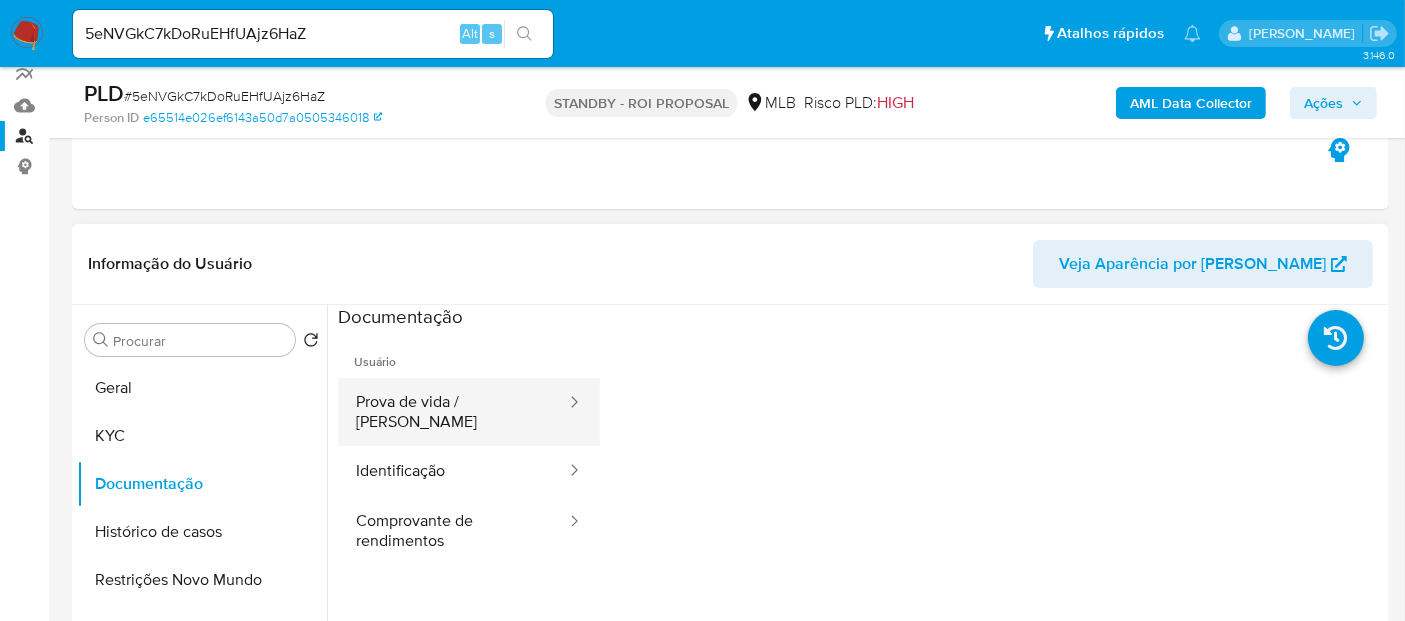 drag, startPoint x: 487, startPoint y: 402, endPoint x: 548, endPoint y: 416, distance: 62.58594 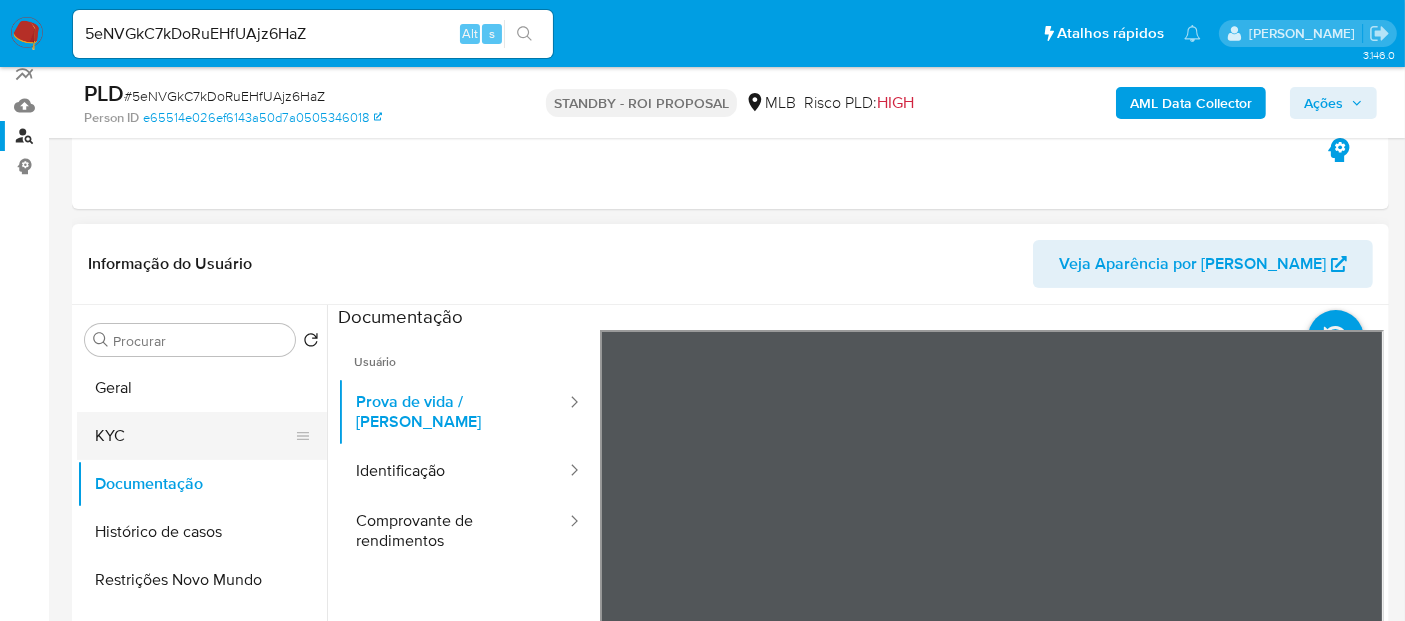 click on "KYC" at bounding box center [194, 436] 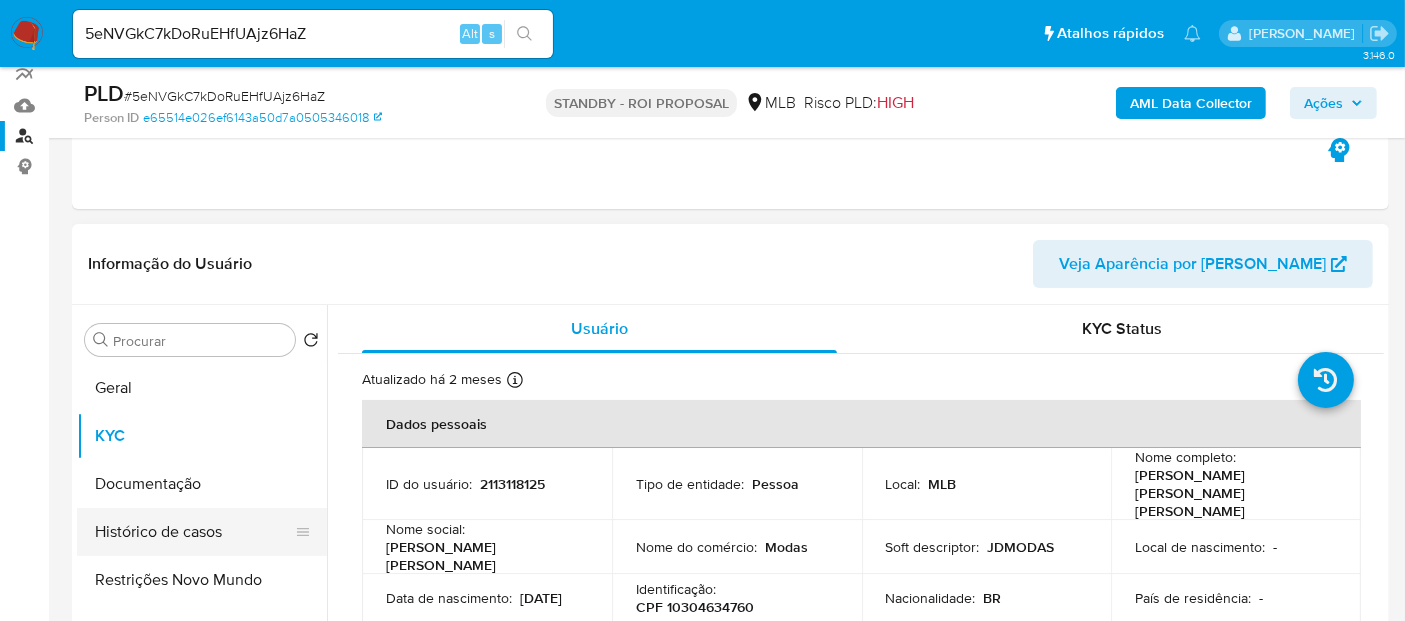 click on "Histórico de casos" at bounding box center (194, 532) 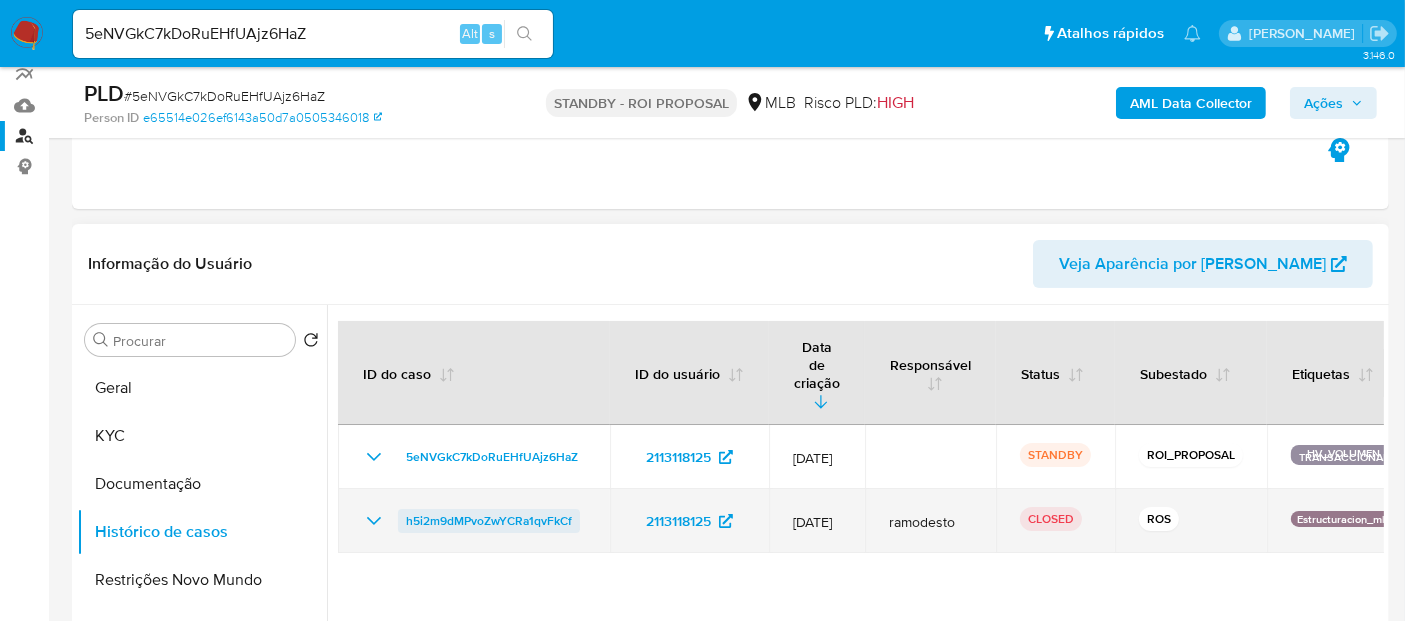 click on "h5i2m9dMPvoZwYCRa1qvFkCf" at bounding box center [489, 521] 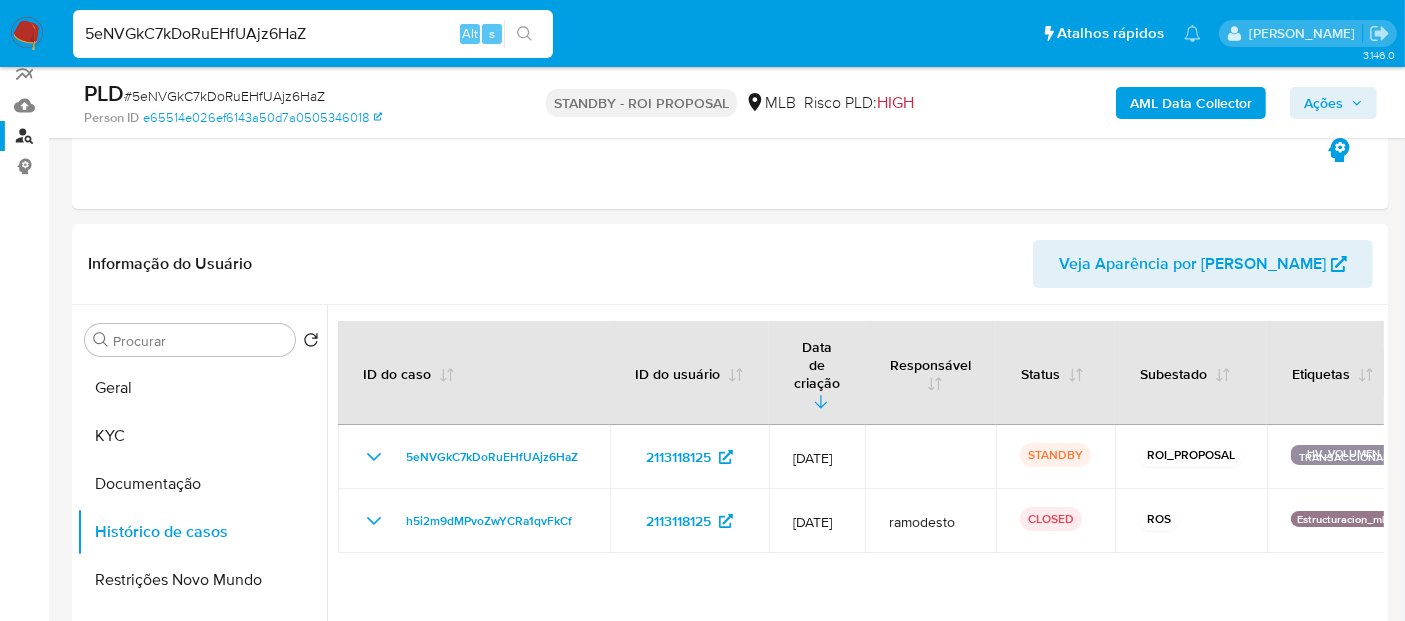 drag, startPoint x: 333, startPoint y: 27, endPoint x: 0, endPoint y: 35, distance: 333.09607 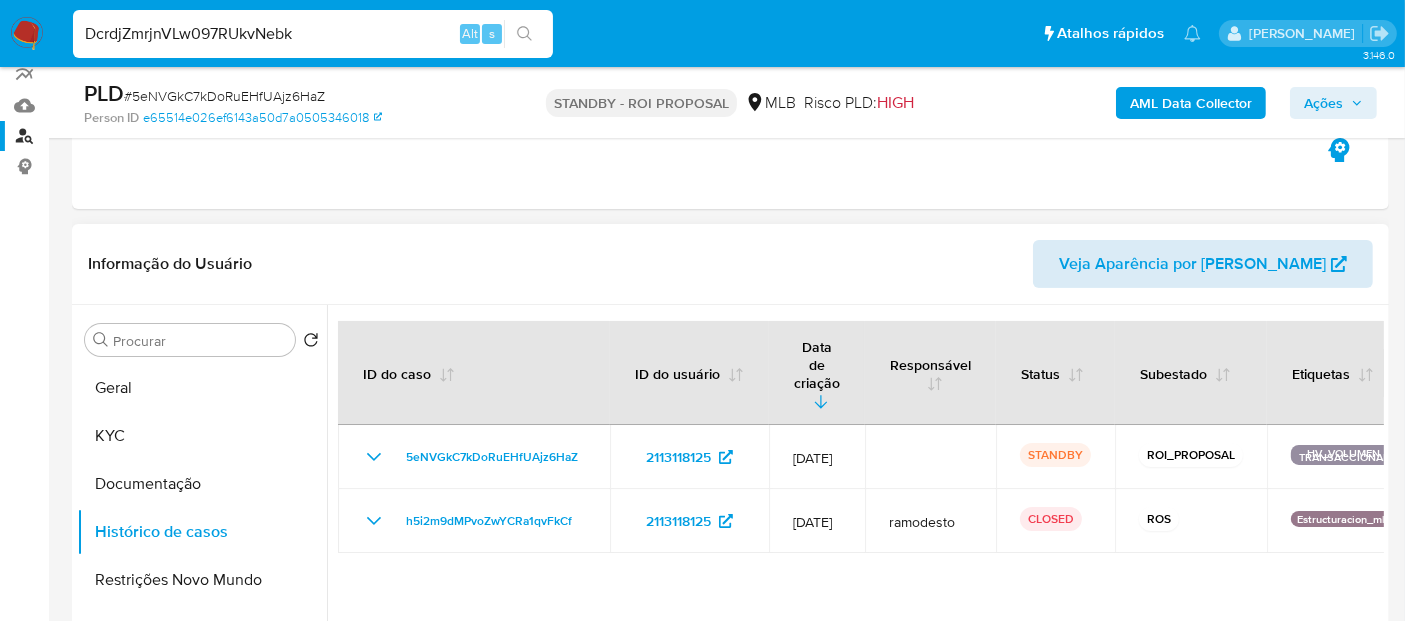 type on "DcrdjZmrjnVLw097RUkvNebk" 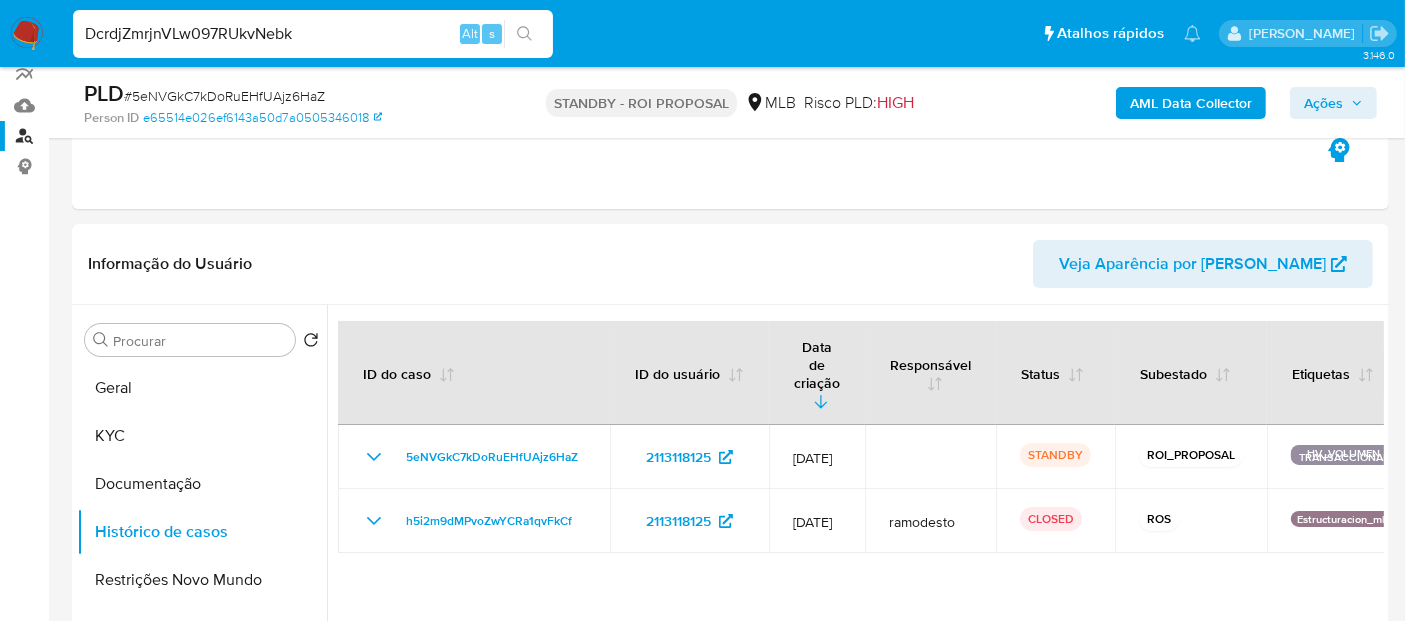 drag, startPoint x: 320, startPoint y: 26, endPoint x: 0, endPoint y: 26, distance: 320 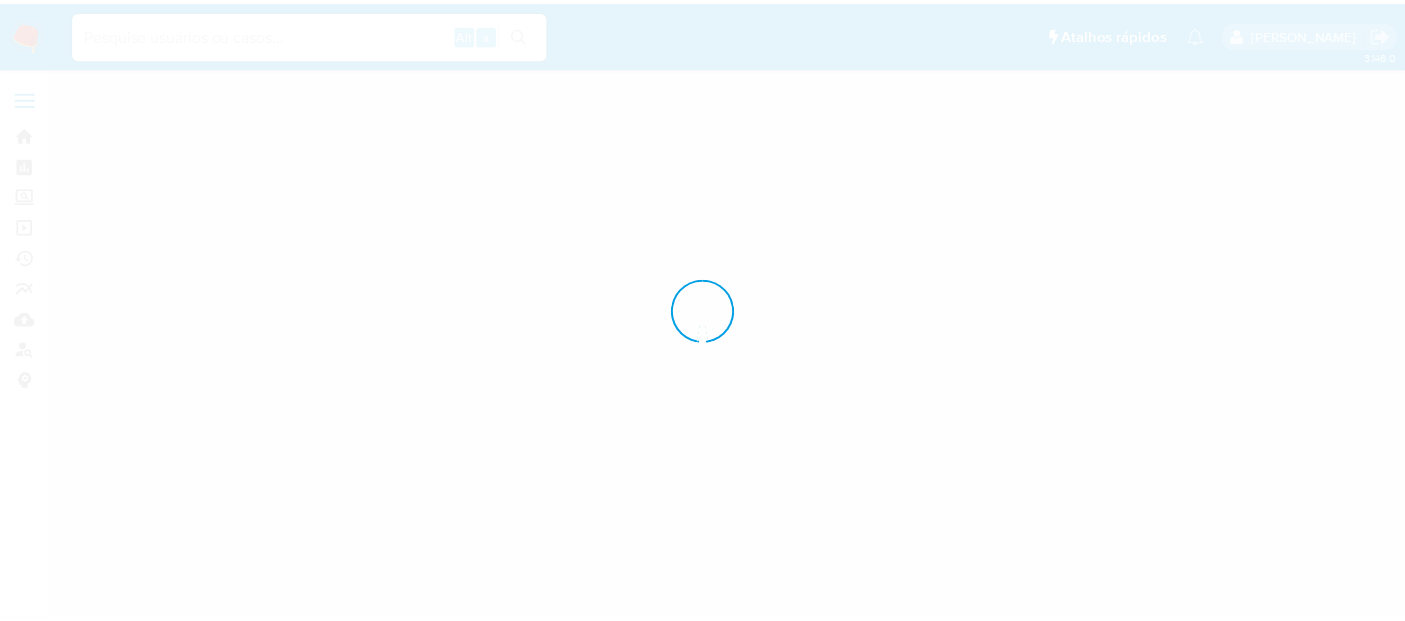 scroll, scrollTop: 0, scrollLeft: 0, axis: both 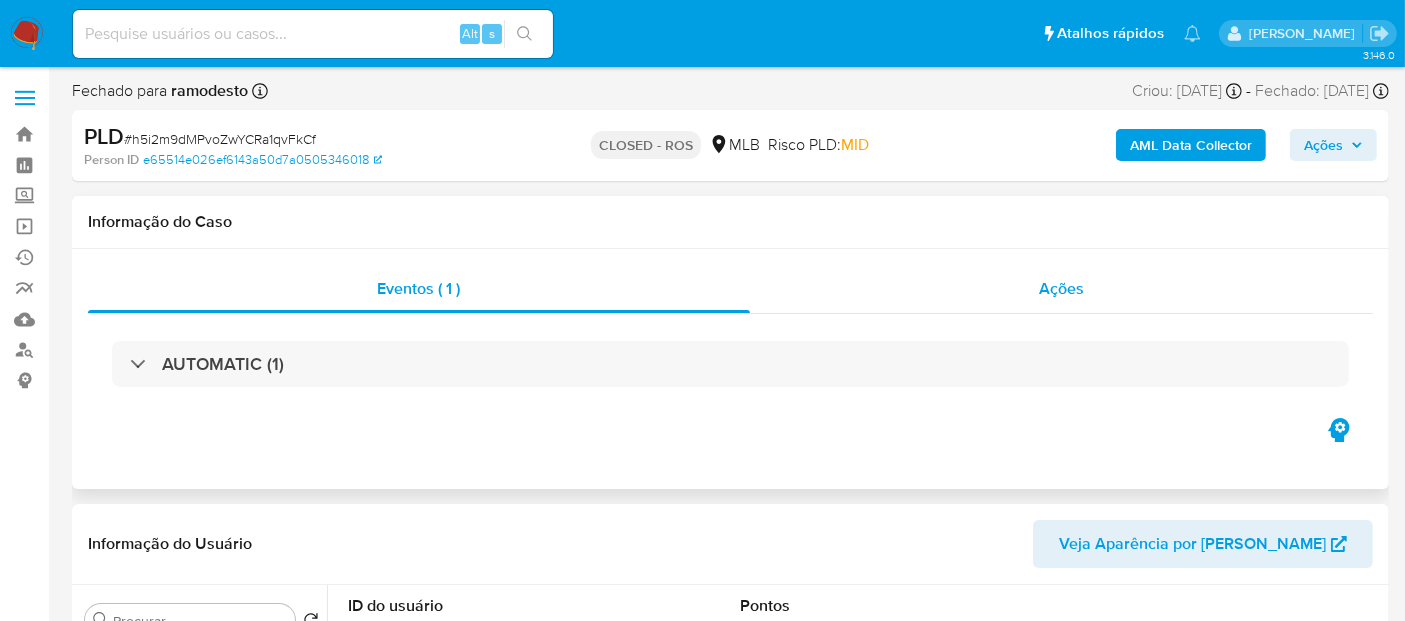 click on "Ações" at bounding box center (1061, 288) 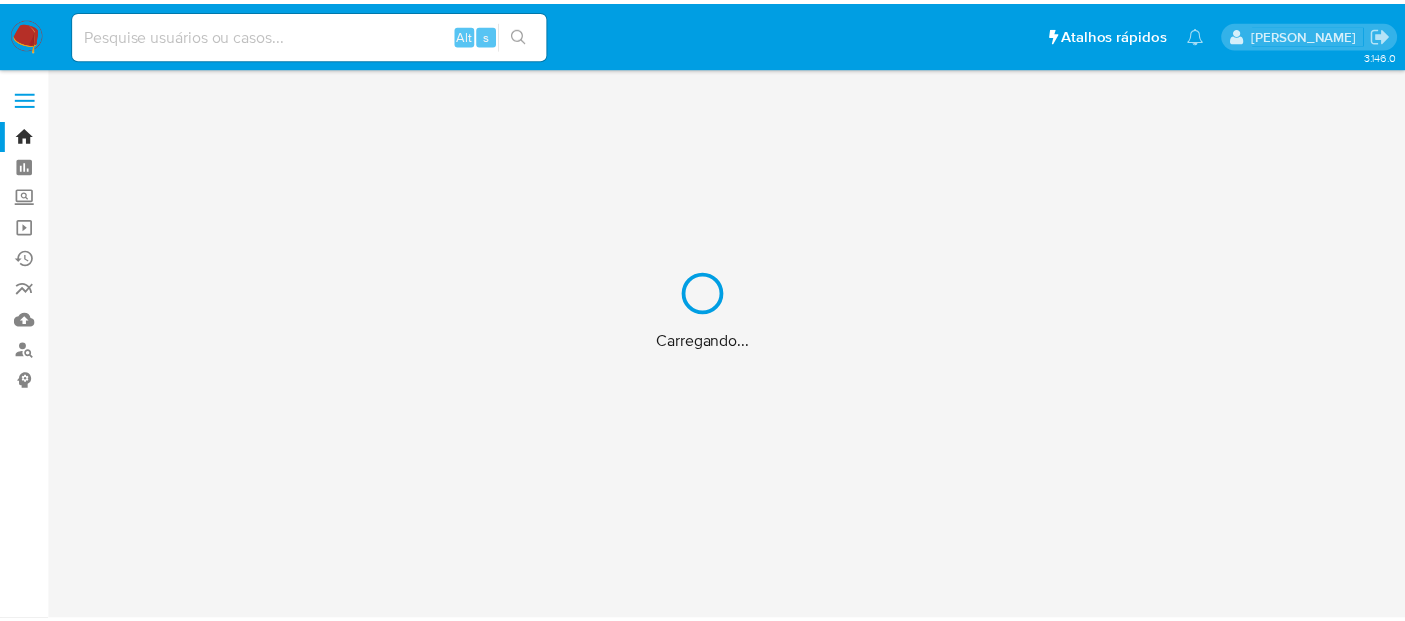 scroll, scrollTop: 0, scrollLeft: 0, axis: both 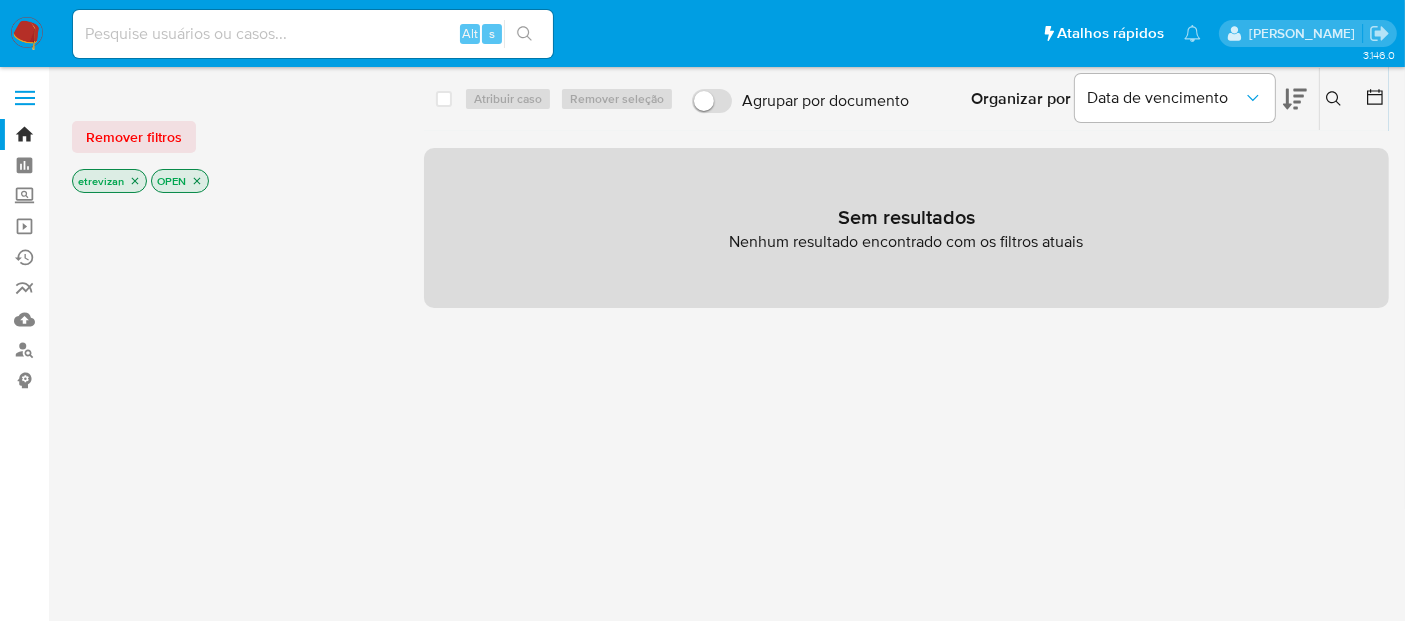 click at bounding box center (313, 34) 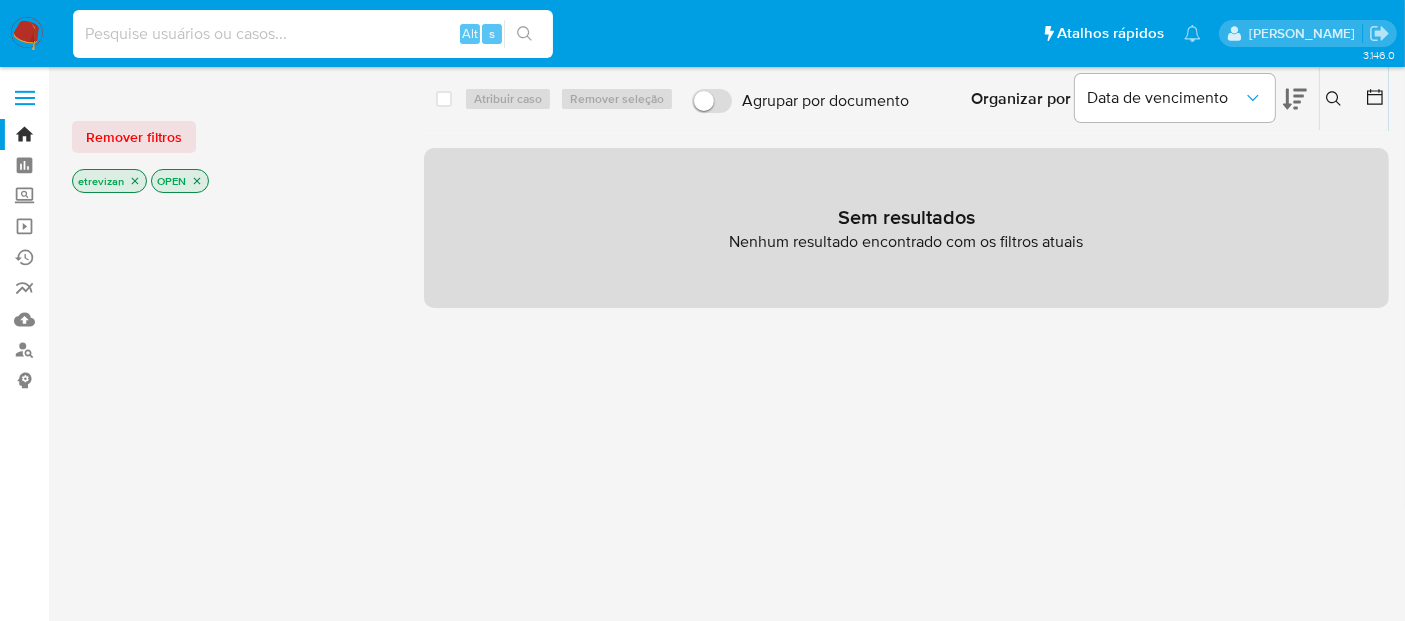 paste on "DcrdjZmrjnVLw097RUkvNebk" 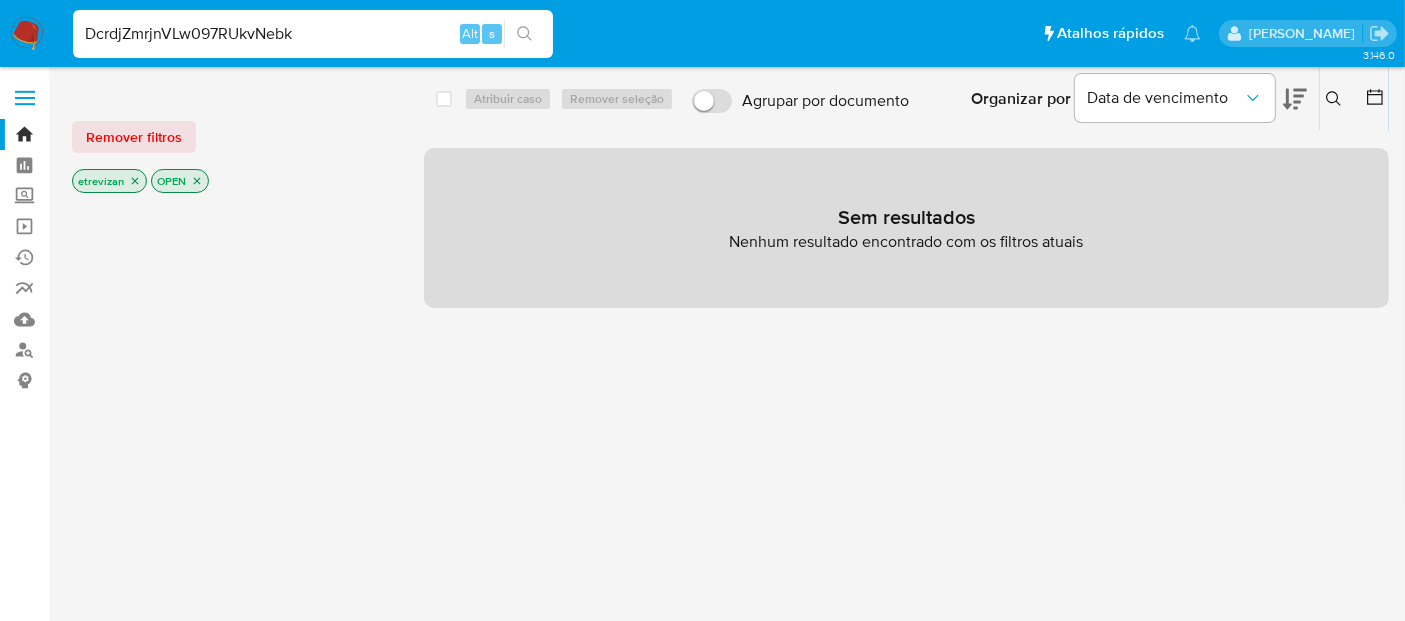 type on "DcrdjZmrjnVLw097RUkvNebk" 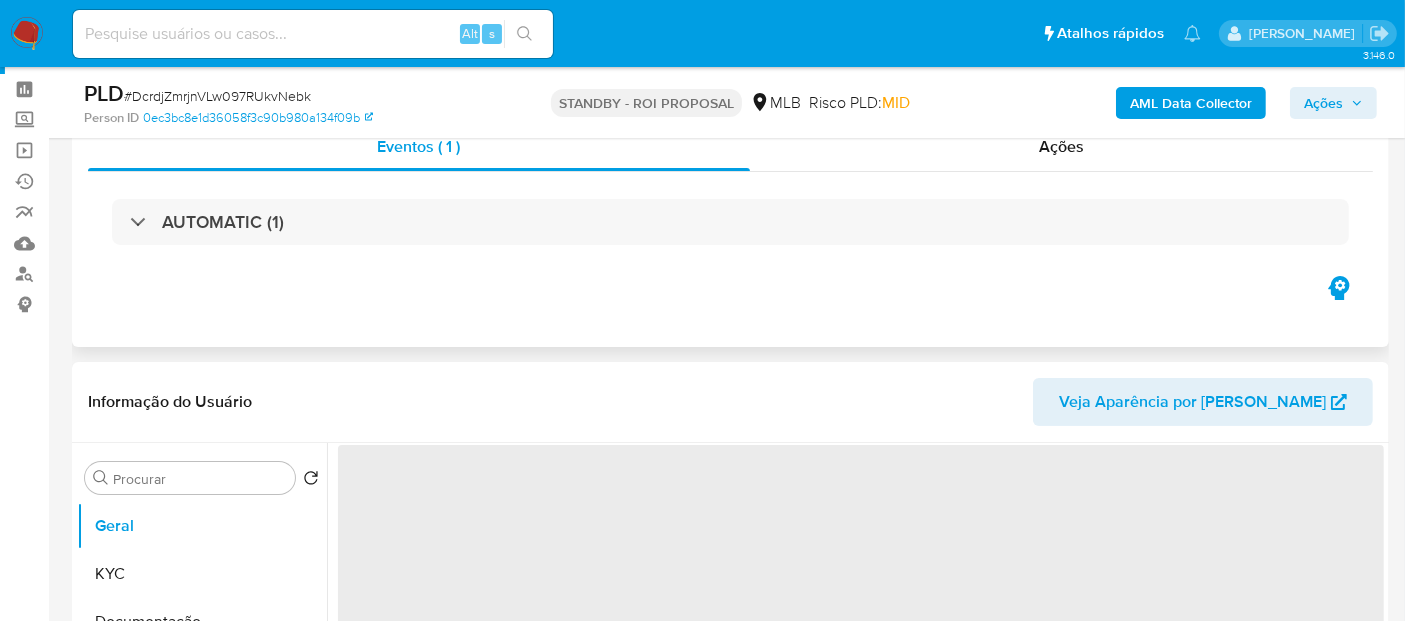 scroll, scrollTop: 111, scrollLeft: 0, axis: vertical 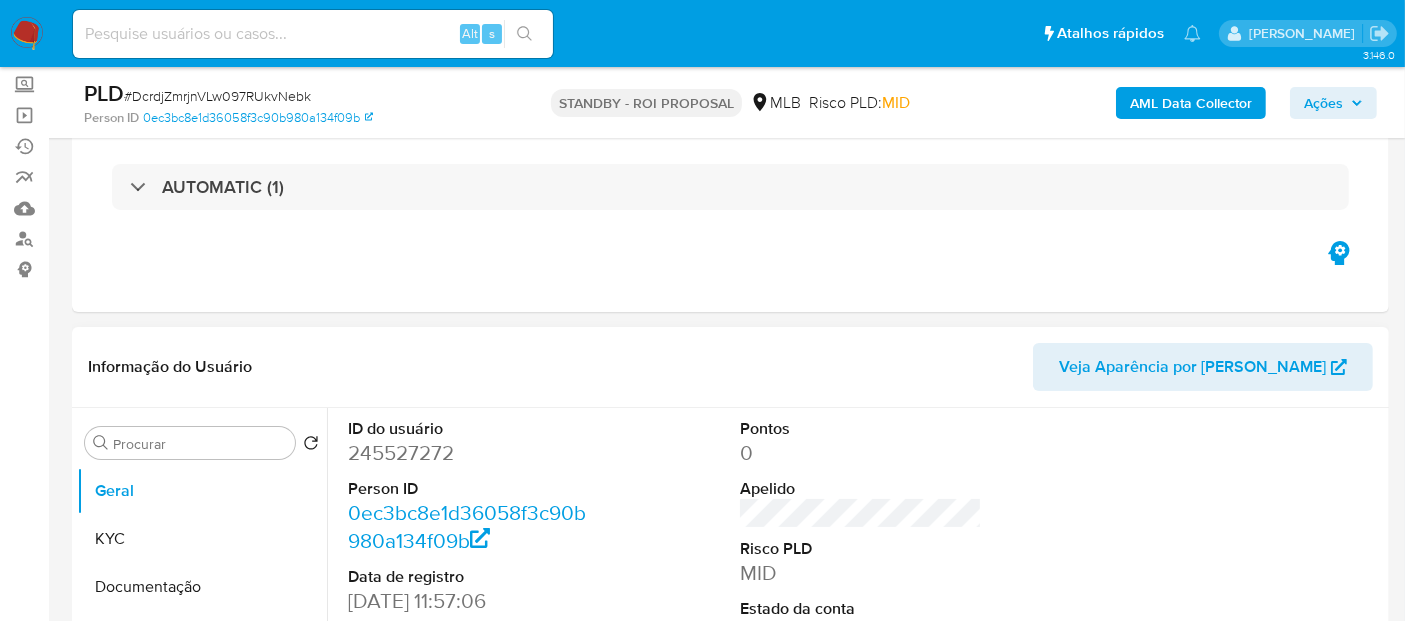 select on "10" 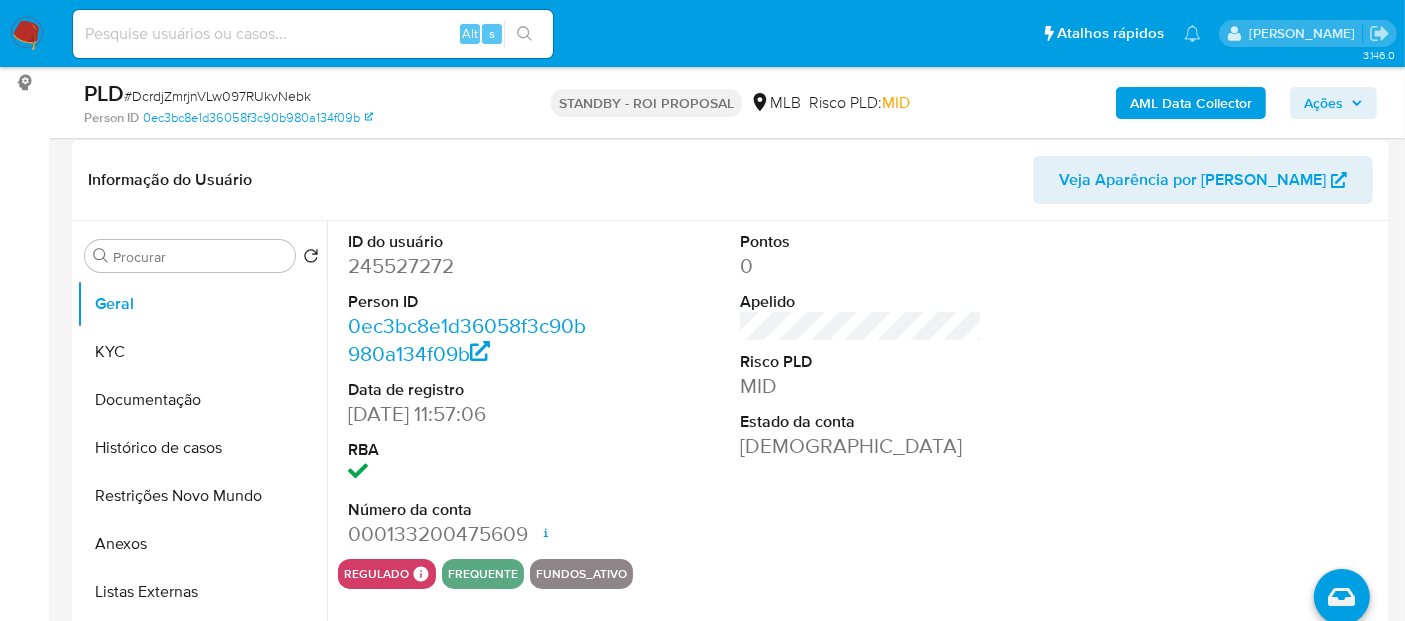 scroll, scrollTop: 333, scrollLeft: 0, axis: vertical 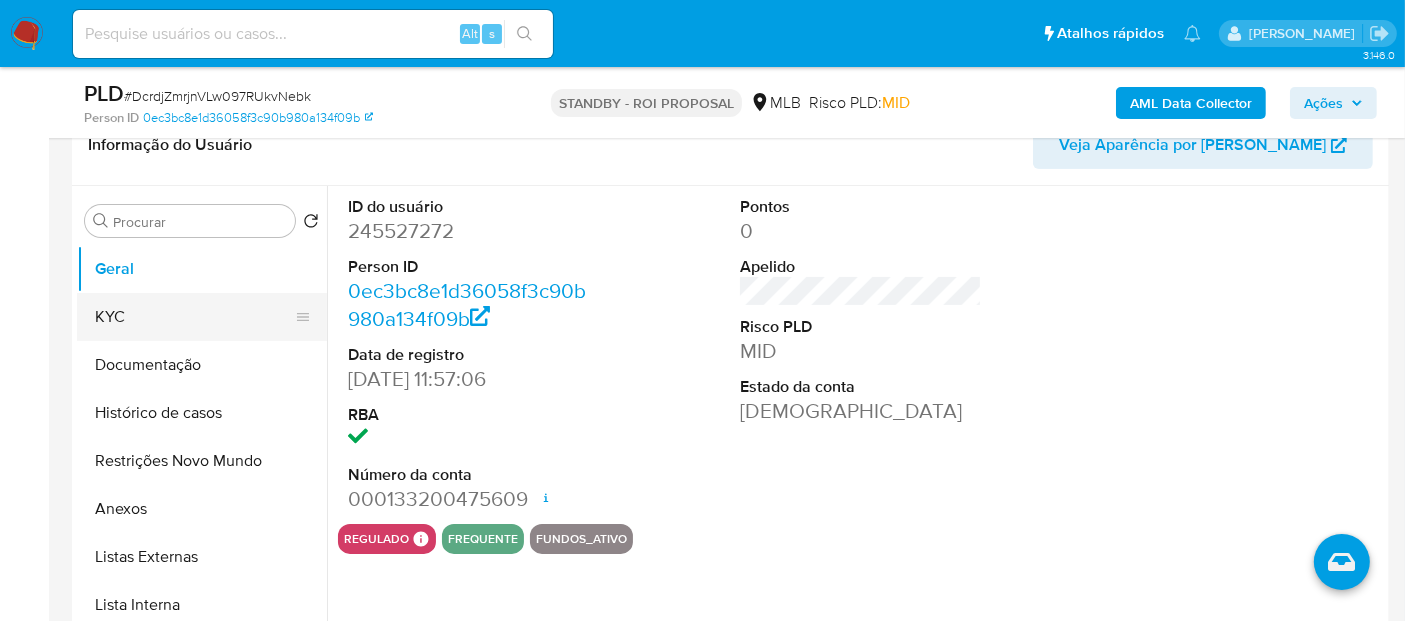 click on "KYC" at bounding box center [194, 317] 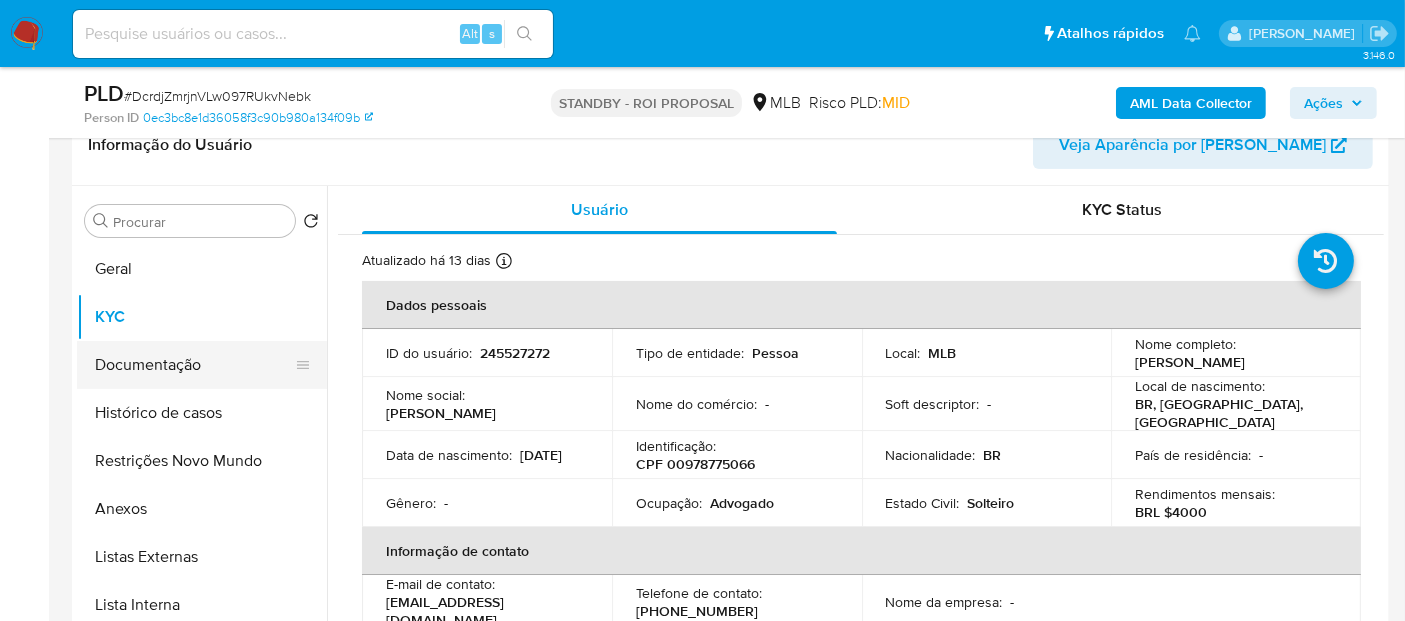 click on "Documentação" at bounding box center (194, 365) 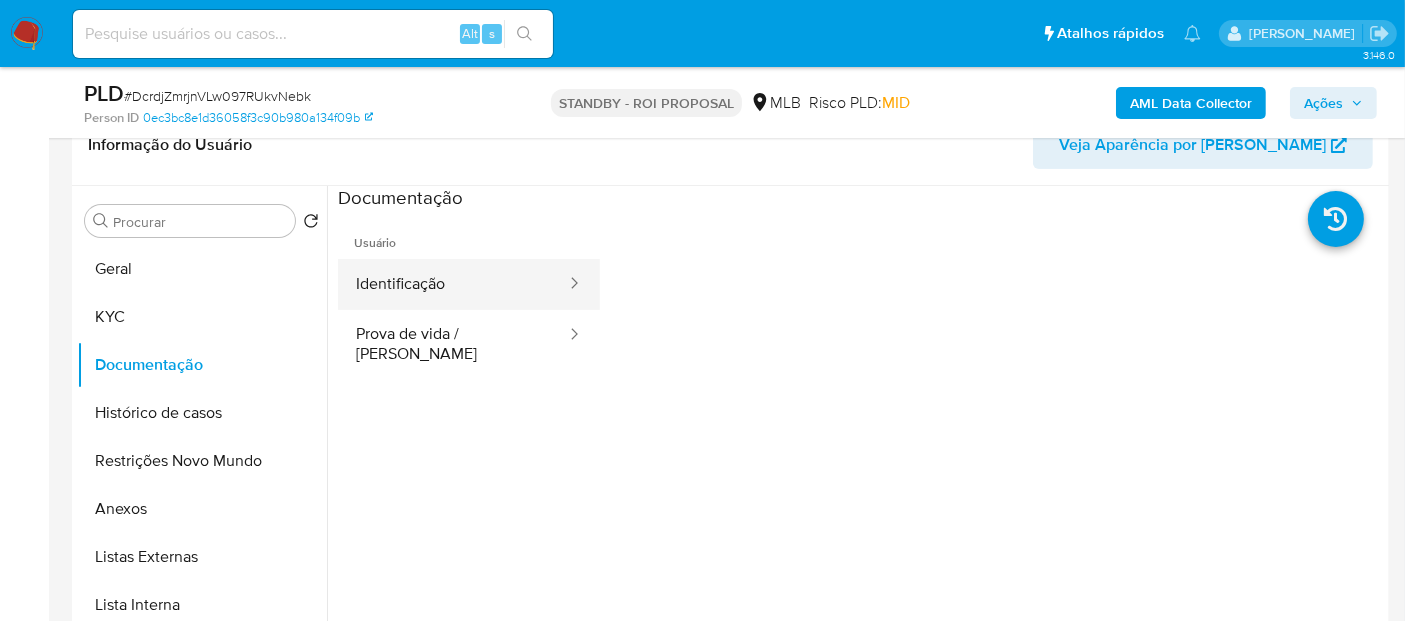 click on "Identificação" at bounding box center [453, 284] 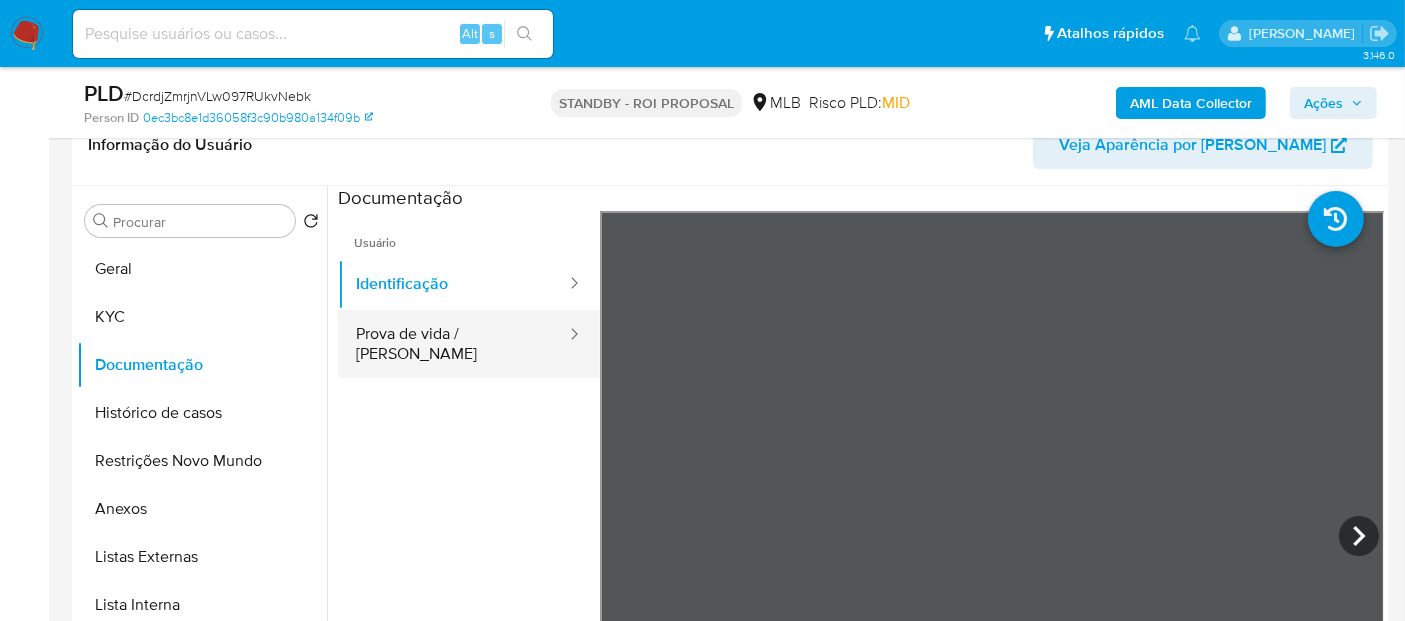 drag, startPoint x: 401, startPoint y: 342, endPoint x: 580, endPoint y: 359, distance: 179.80545 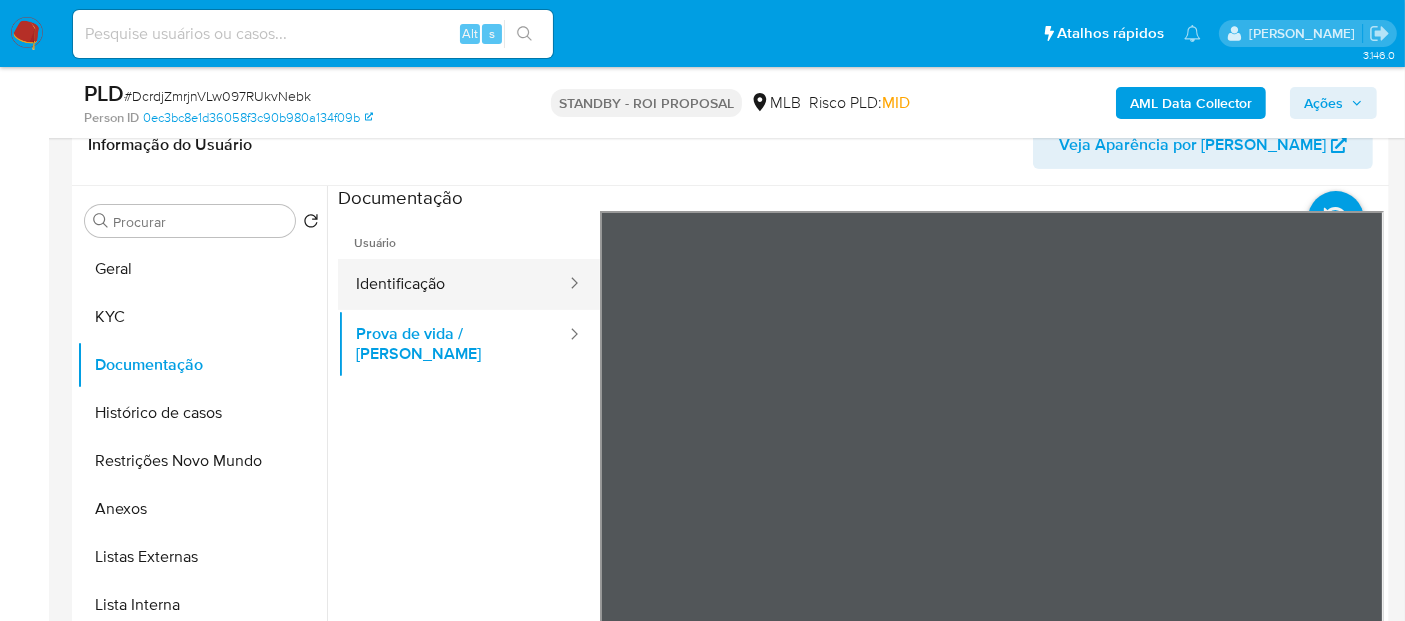 click on "Identificação" at bounding box center [453, 284] 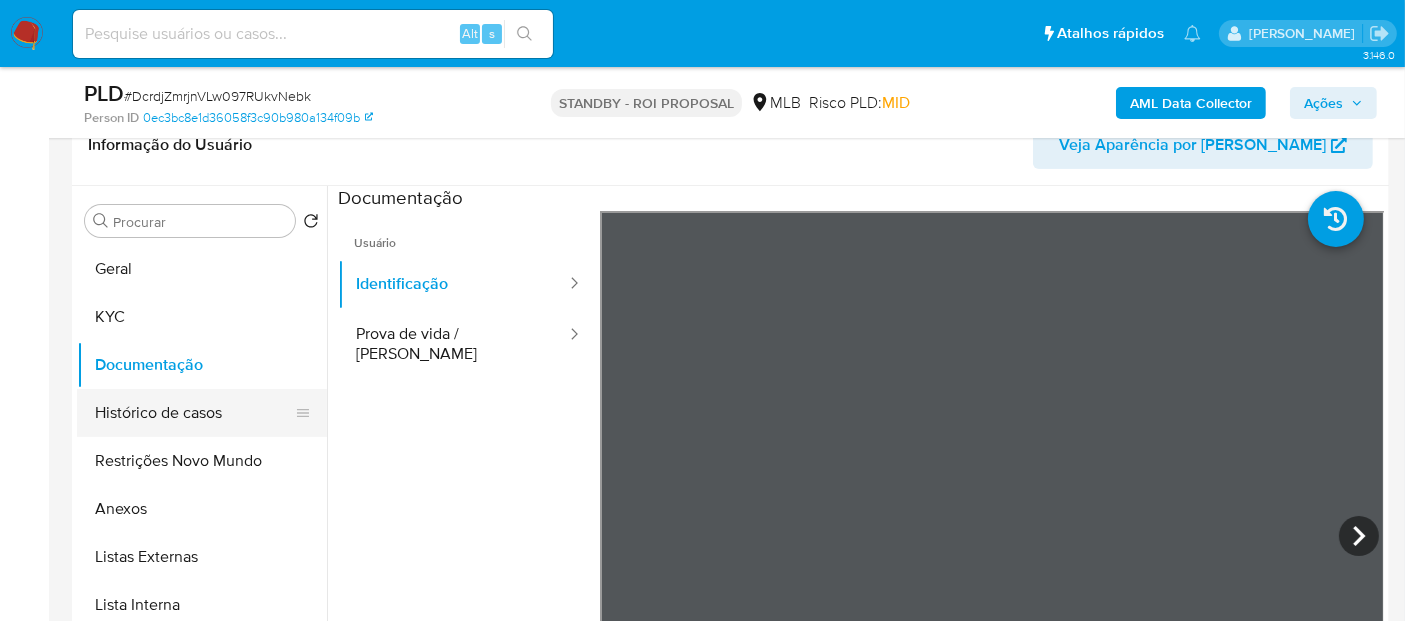 click on "Histórico de casos" at bounding box center (194, 413) 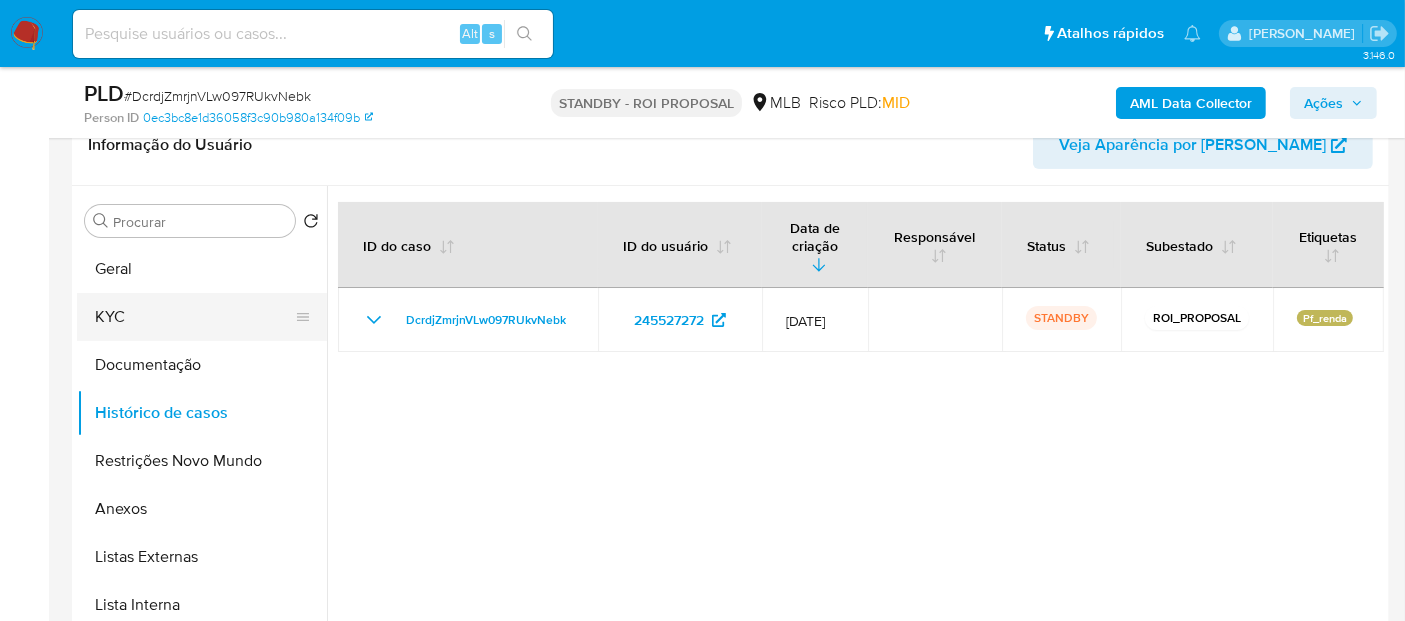 click on "KYC" at bounding box center [194, 317] 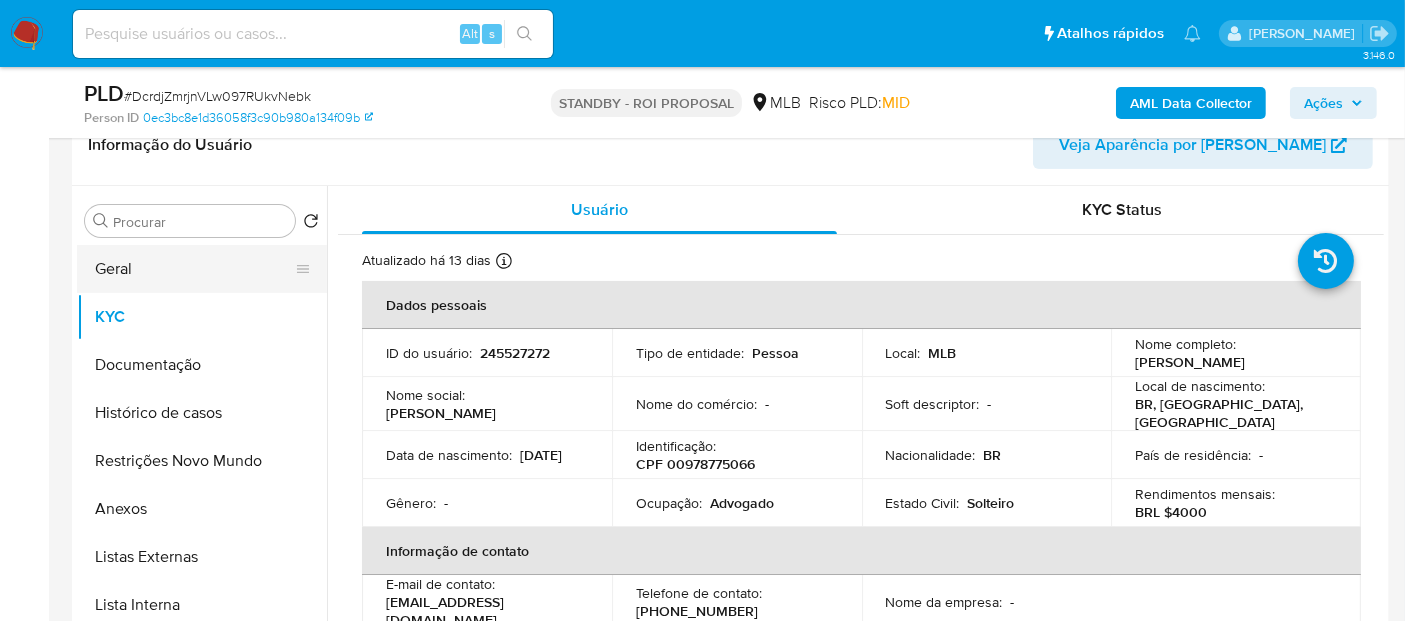 click on "Geral" at bounding box center [194, 269] 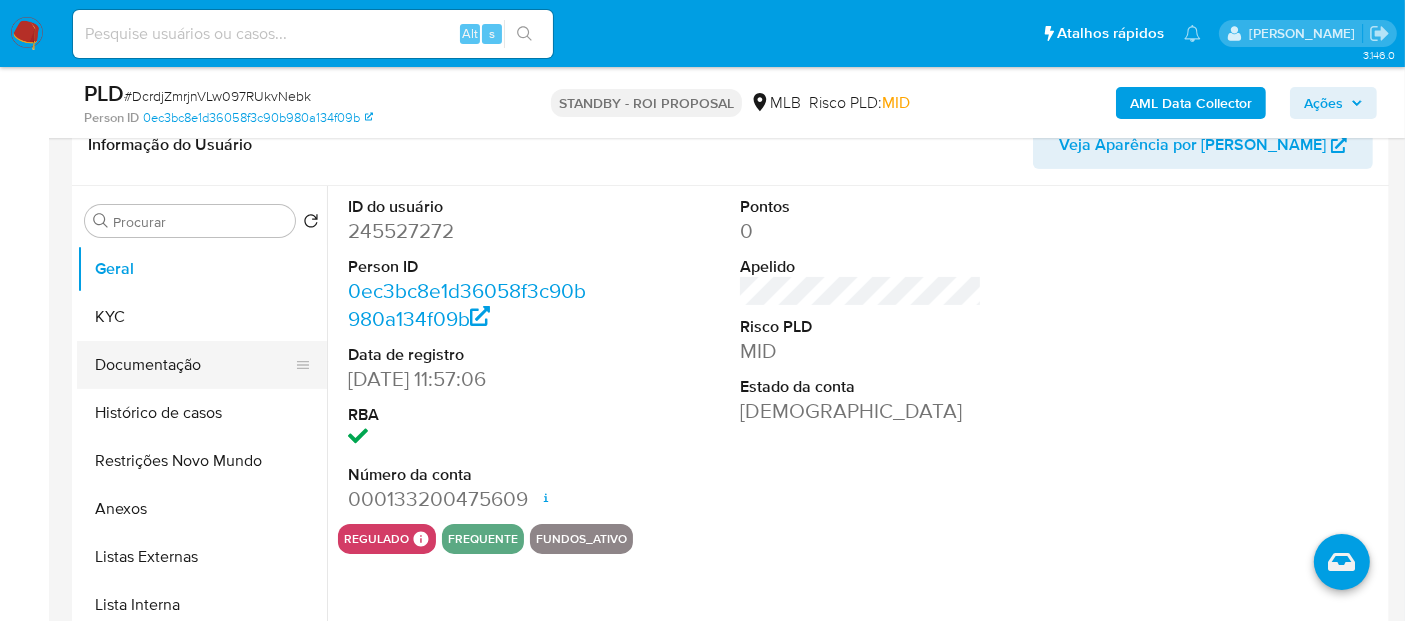 click on "Documentação" at bounding box center (194, 365) 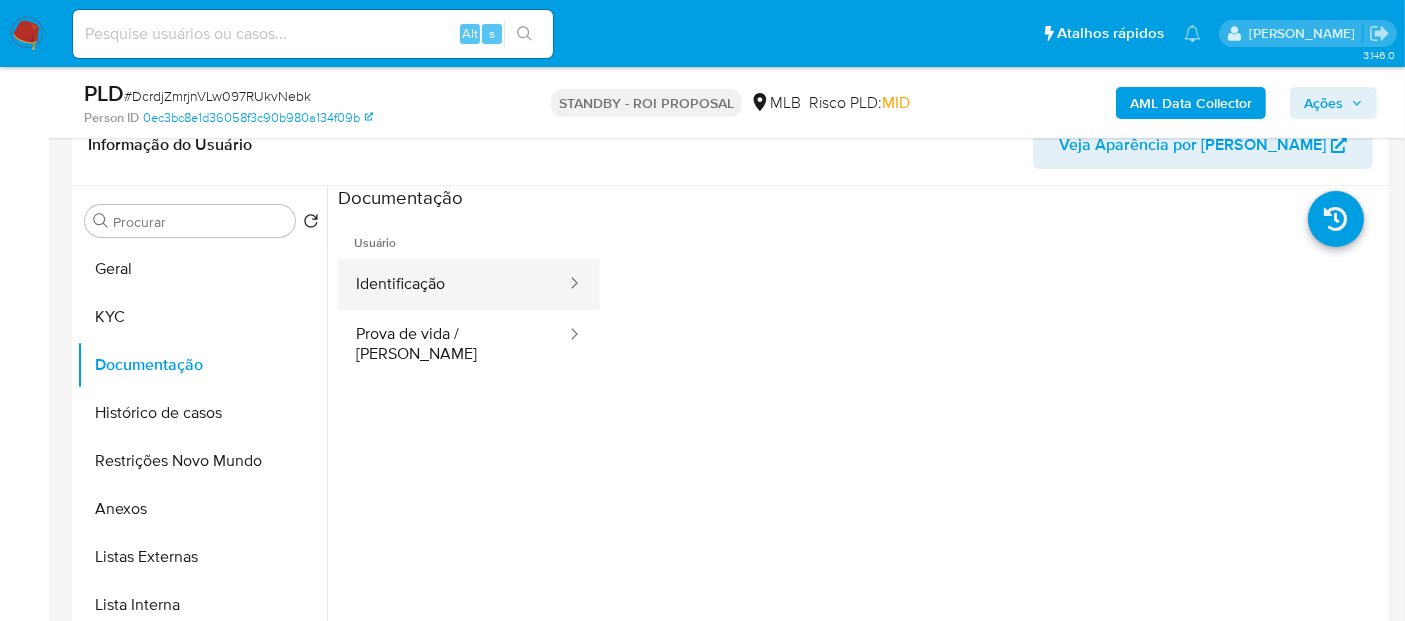 click on "Identificação" at bounding box center (453, 284) 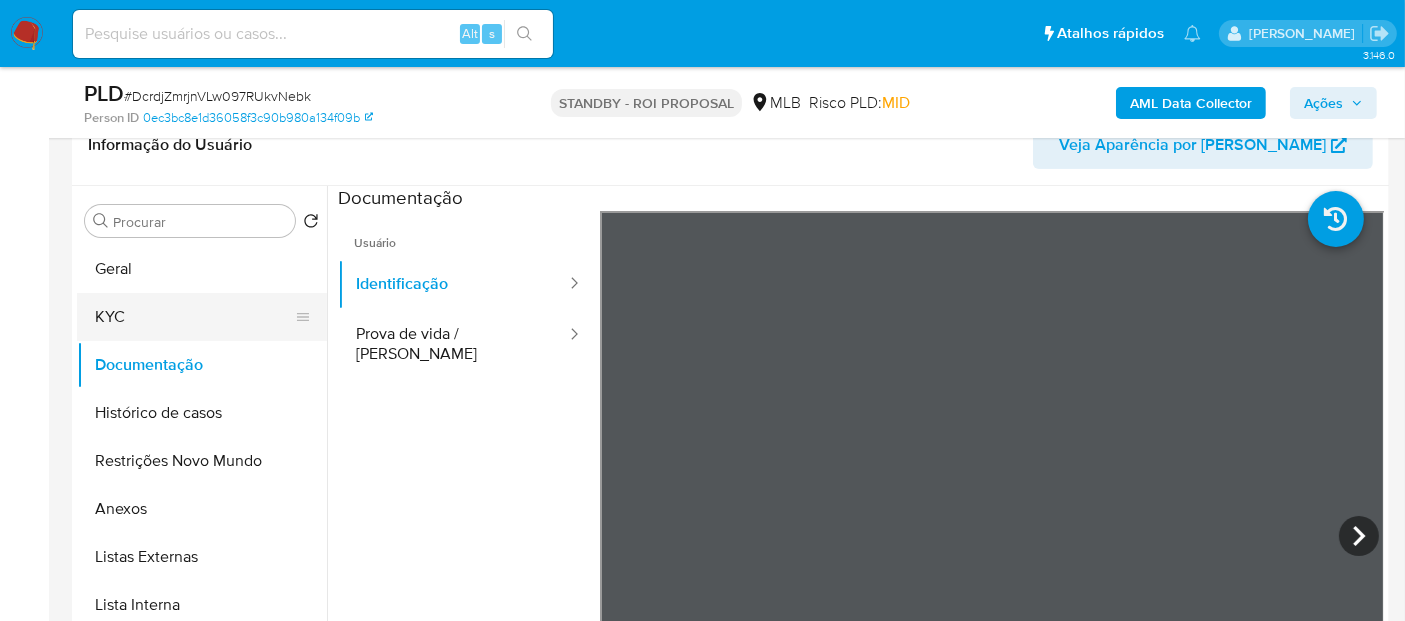 drag, startPoint x: 124, startPoint y: 315, endPoint x: 138, endPoint y: 315, distance: 14 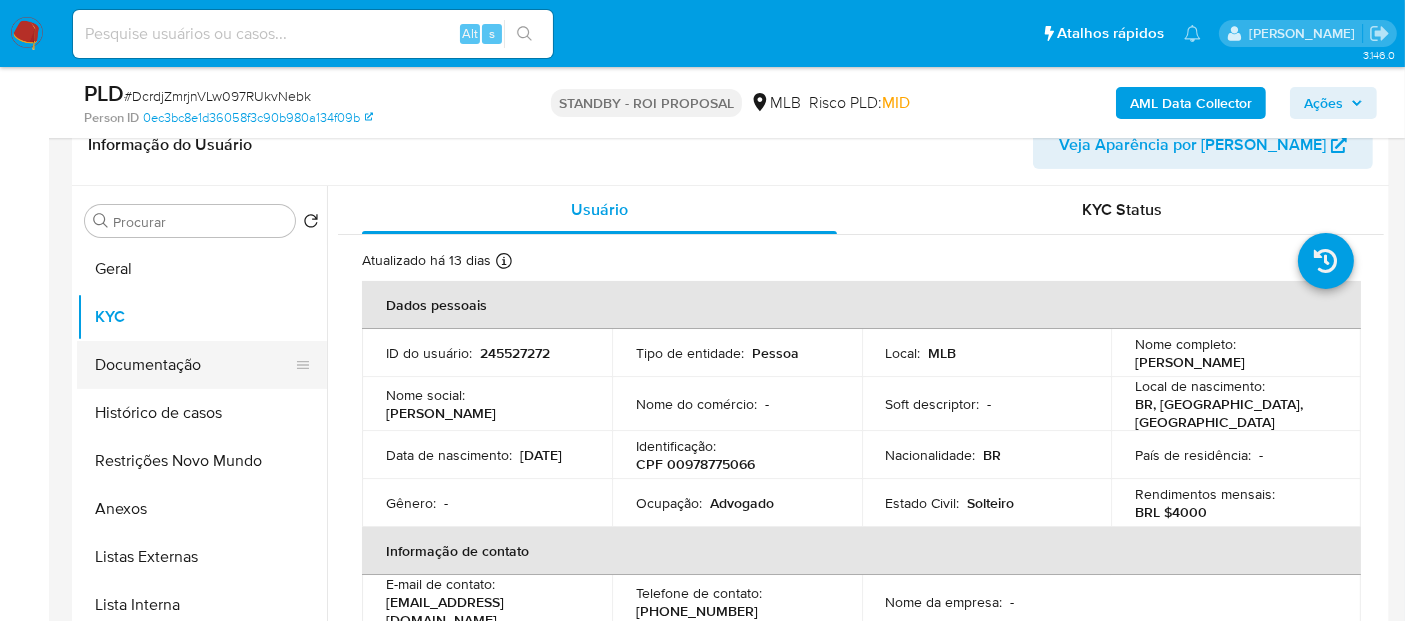 click on "Documentação" at bounding box center (194, 365) 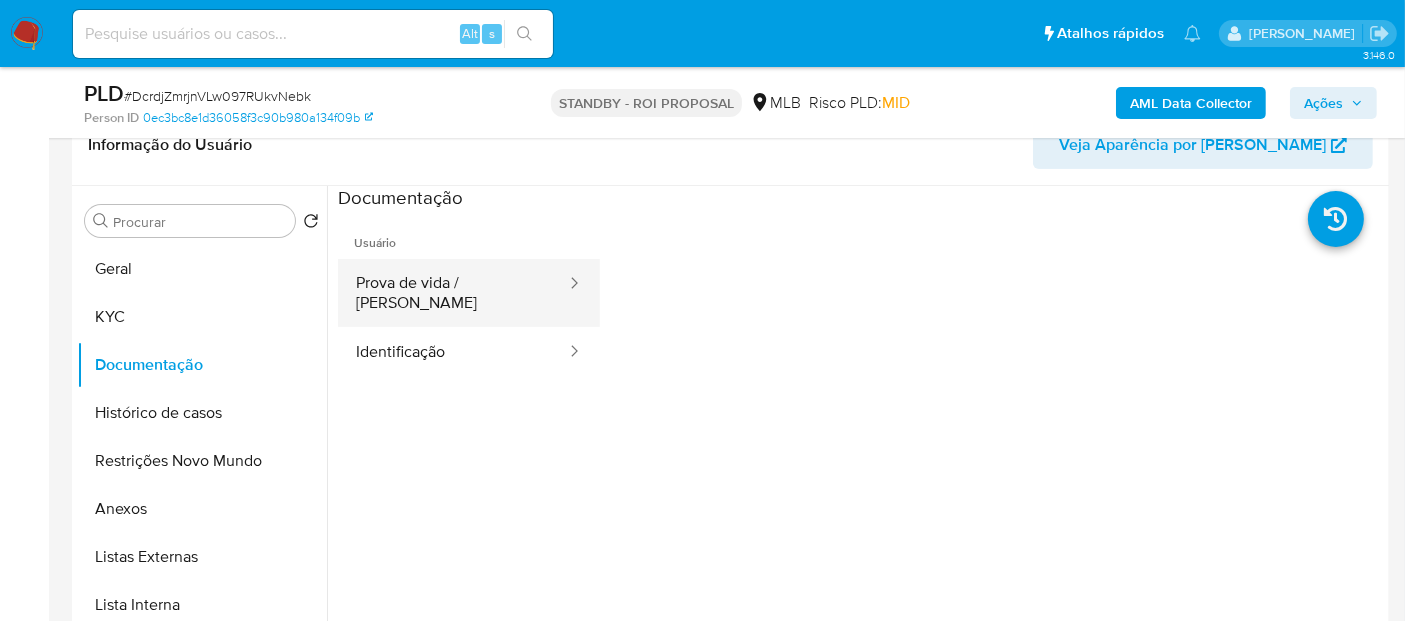 click on "Prova de vida / [PERSON_NAME]" at bounding box center [453, 293] 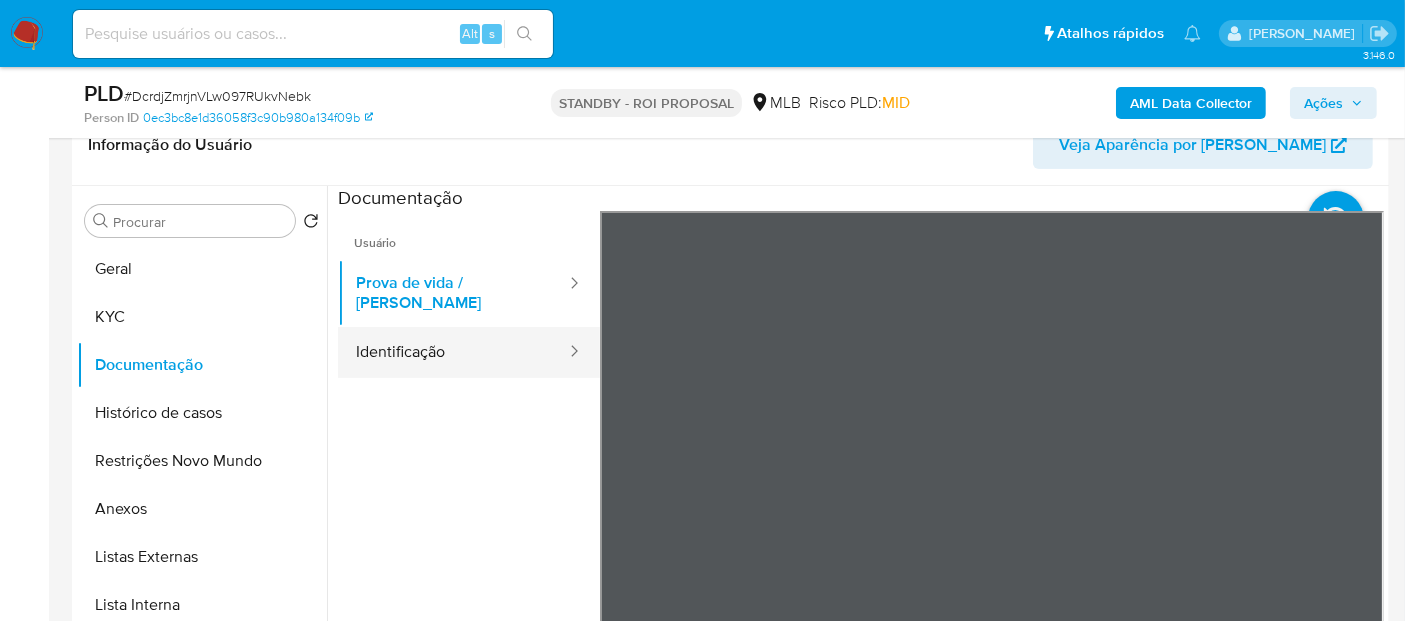click on "Identificação" at bounding box center [453, 352] 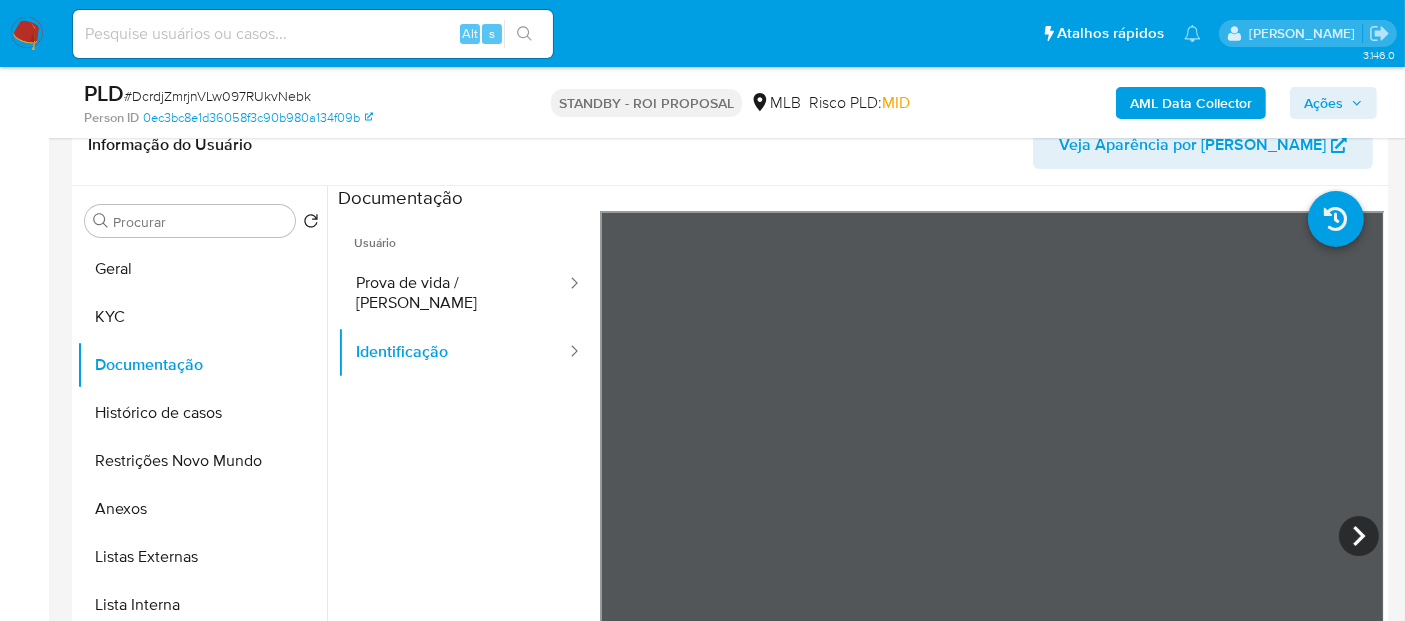 type 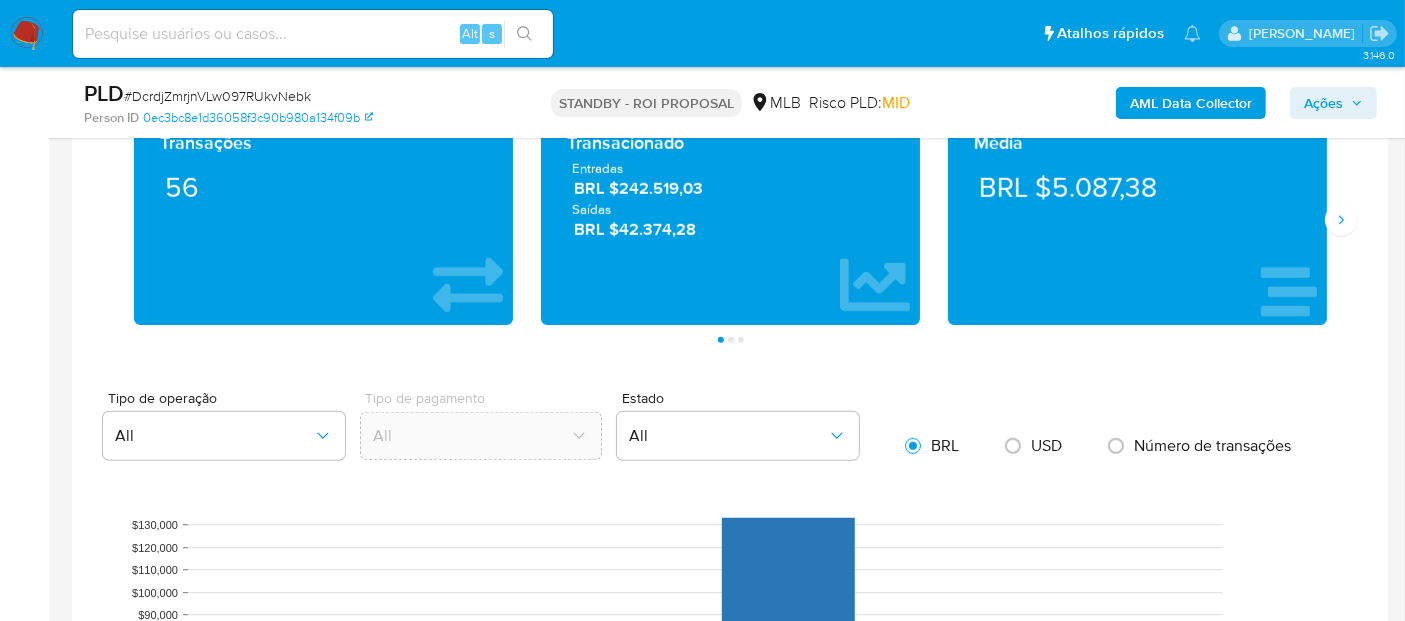 scroll, scrollTop: 1385, scrollLeft: 0, axis: vertical 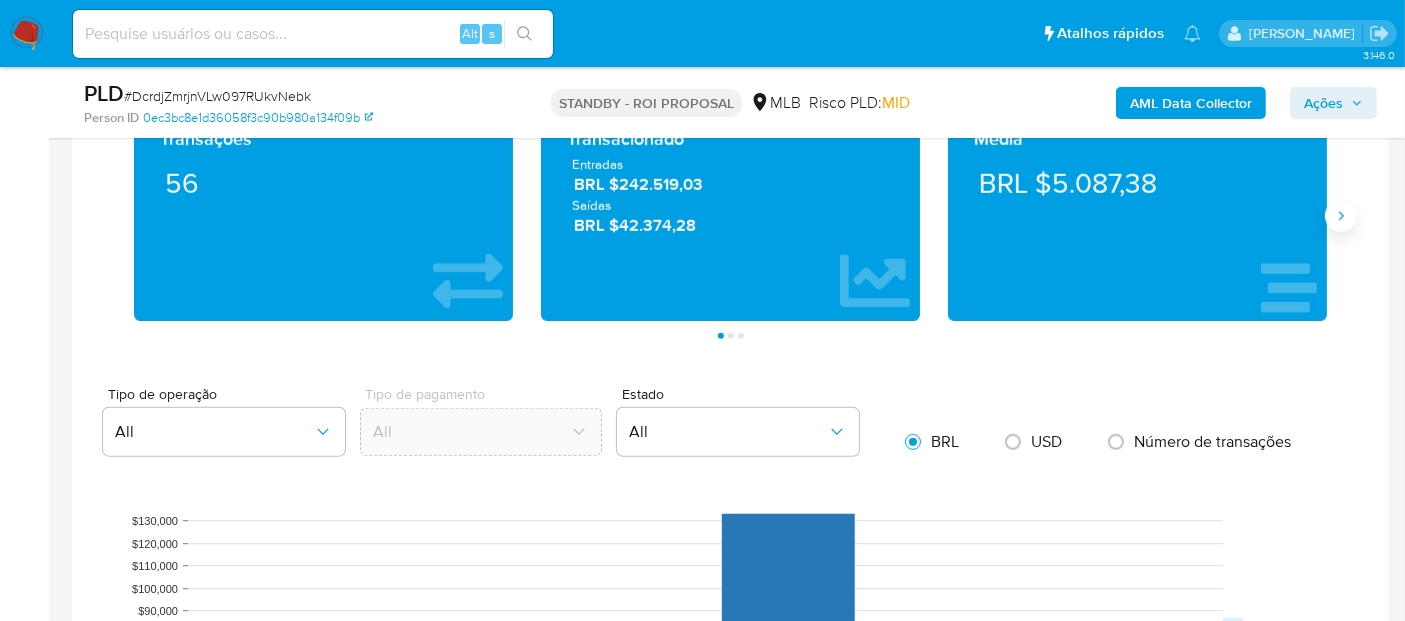 click 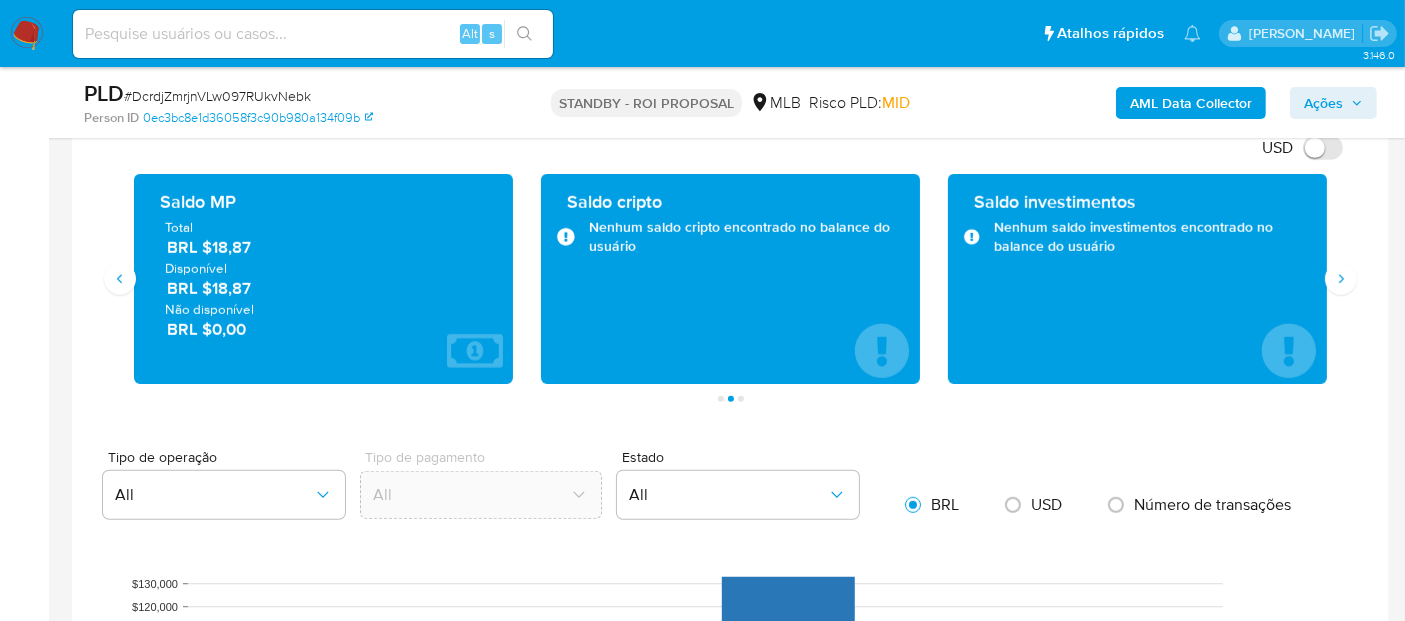 scroll, scrollTop: 1274, scrollLeft: 0, axis: vertical 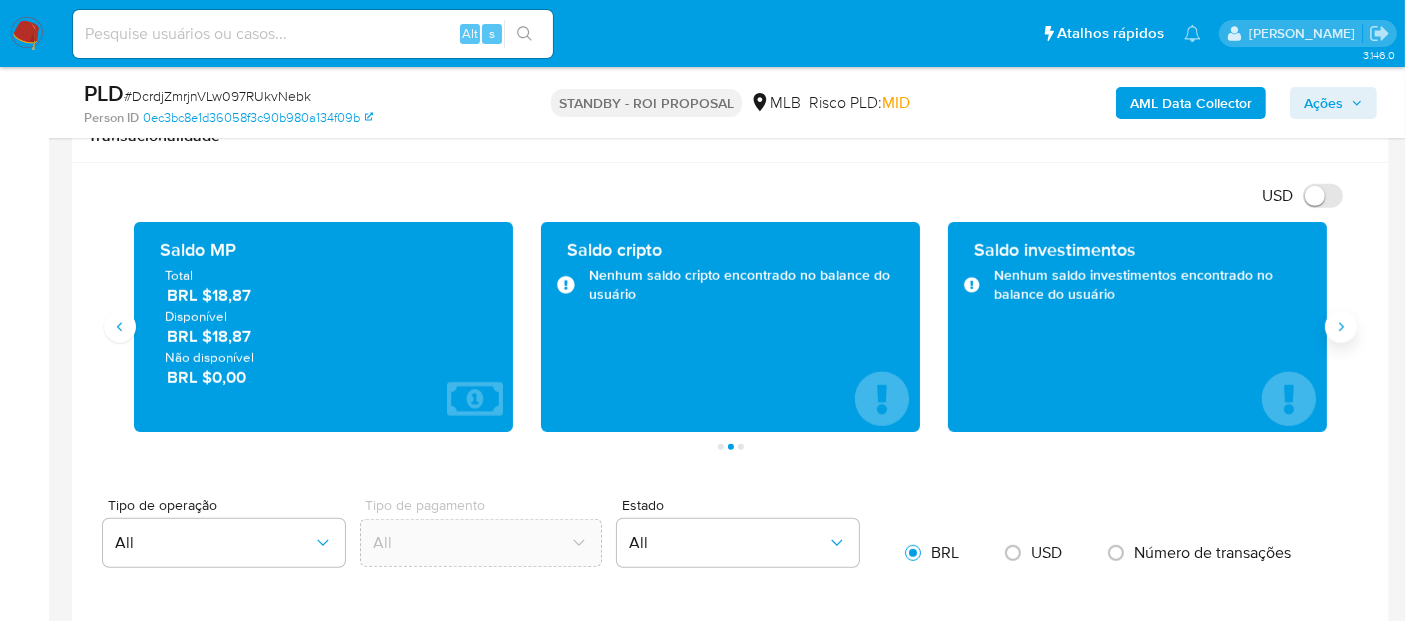 click 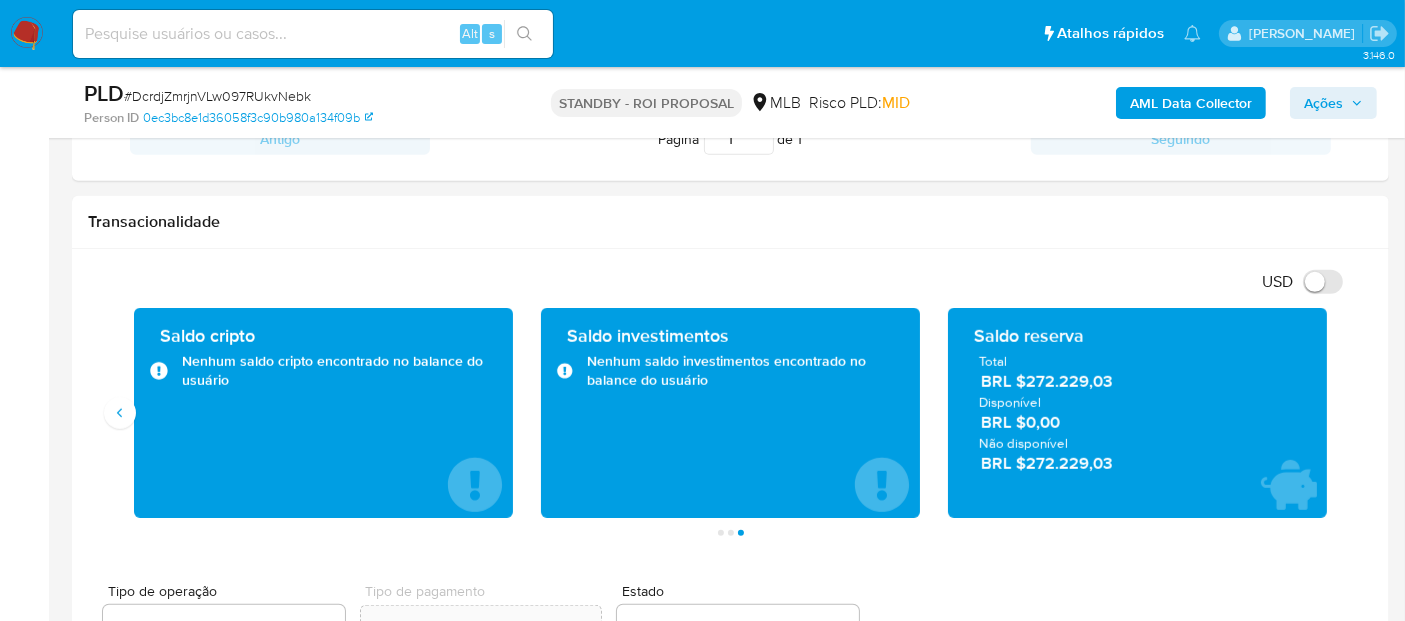 scroll, scrollTop: 1052, scrollLeft: 0, axis: vertical 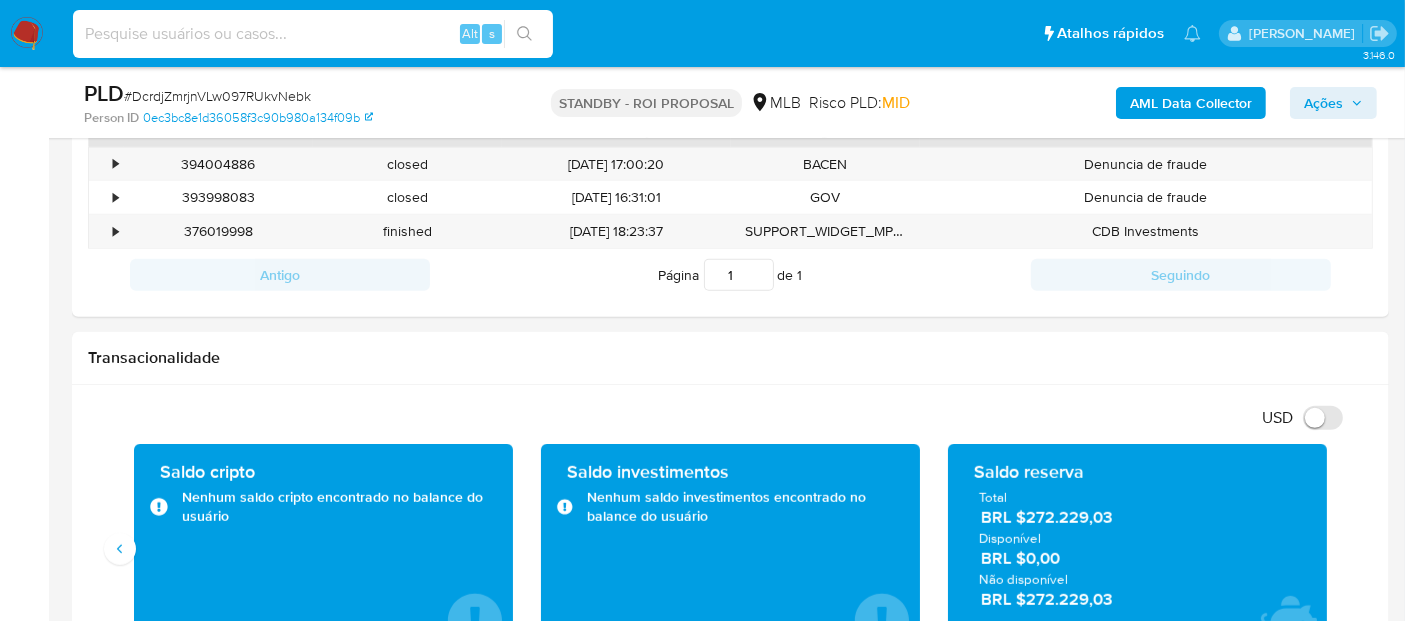 click at bounding box center [313, 34] 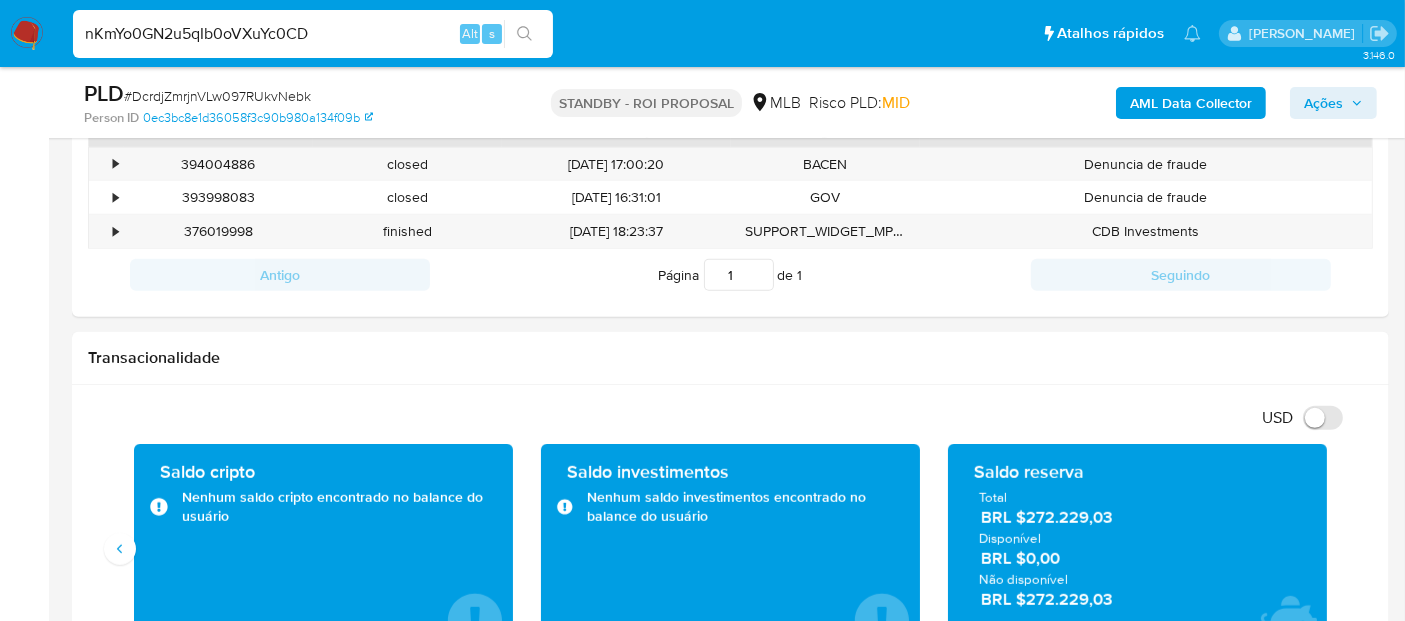 type on "nKmYo0GN2u5qIb0oVXuYc0CD" 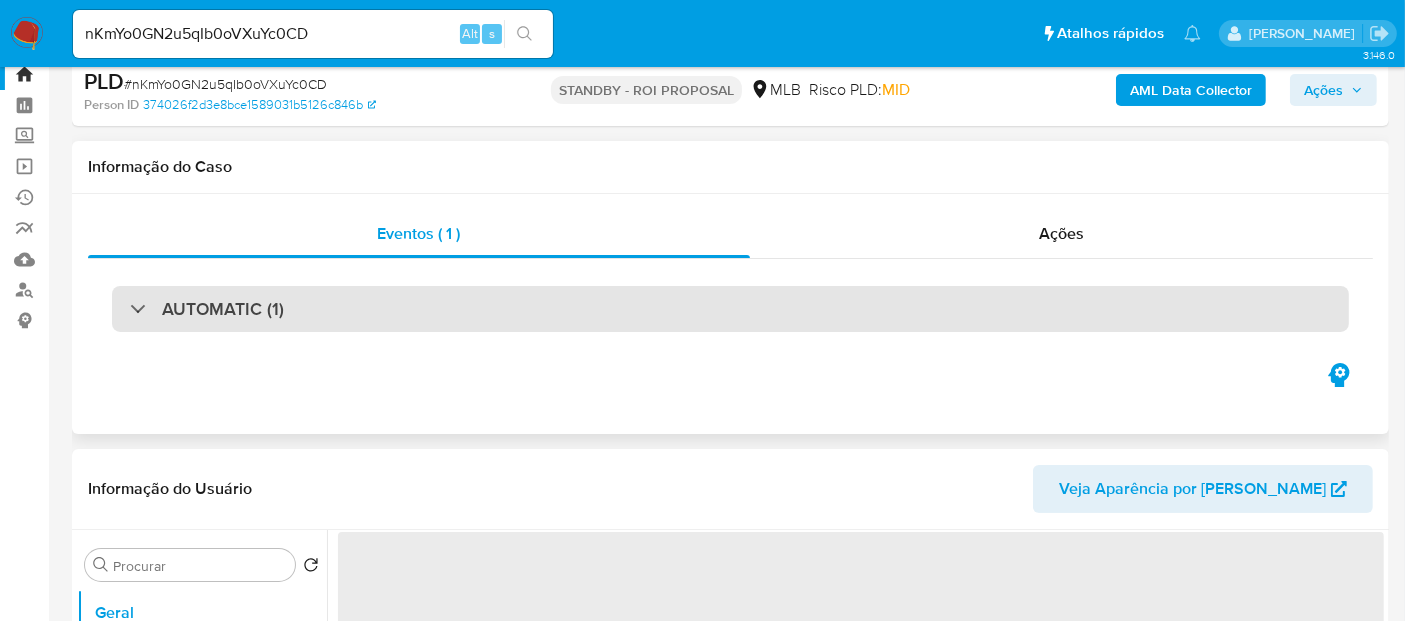 scroll, scrollTop: 111, scrollLeft: 0, axis: vertical 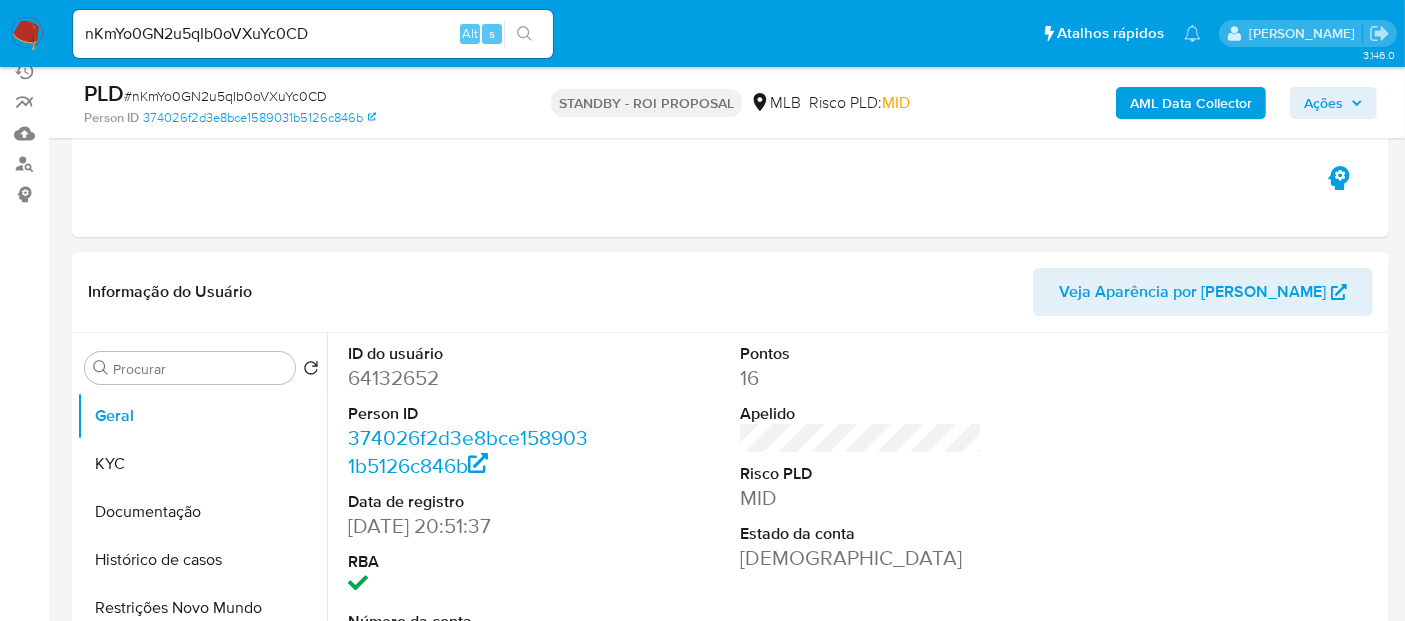 select on "10" 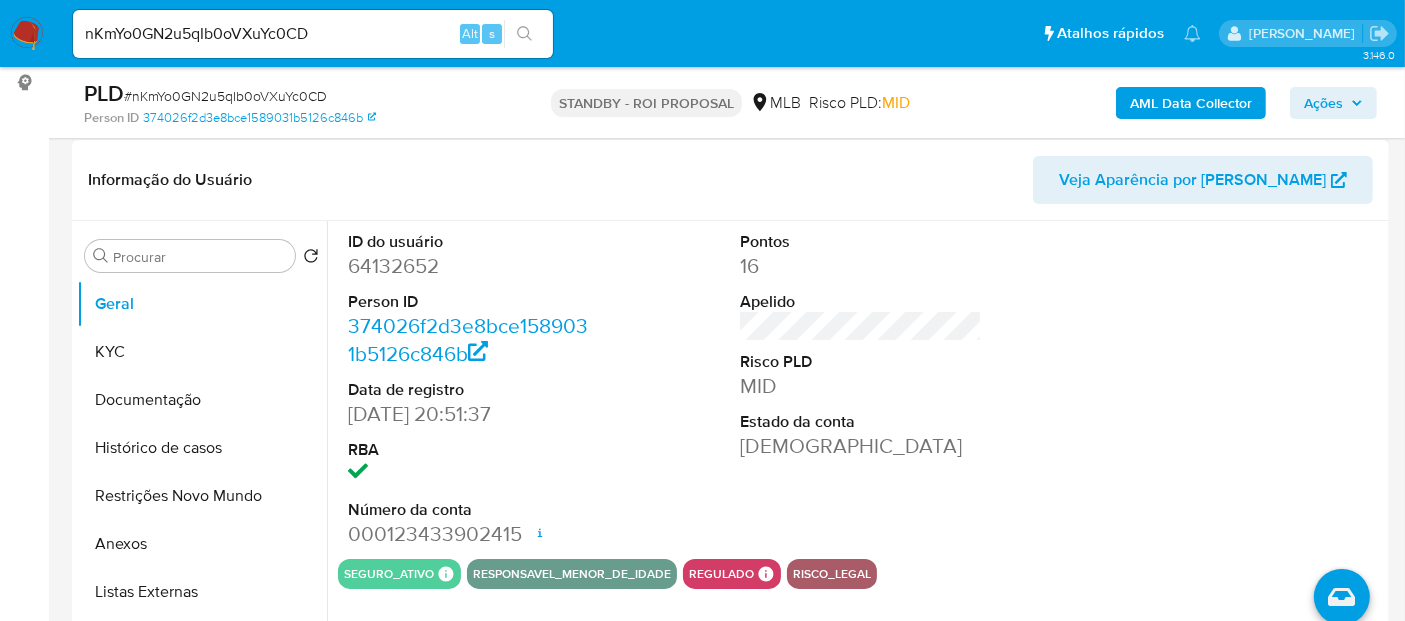 scroll, scrollTop: 333, scrollLeft: 0, axis: vertical 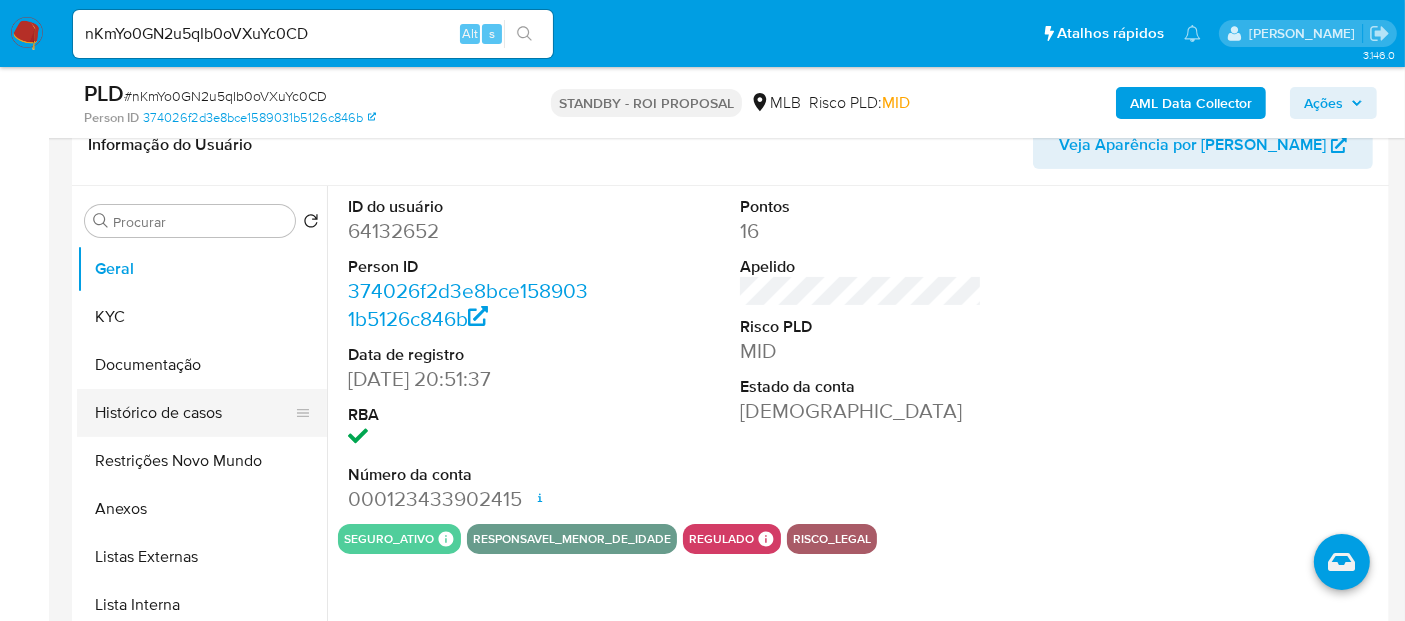 drag, startPoint x: 157, startPoint y: 416, endPoint x: 271, endPoint y: 416, distance: 114 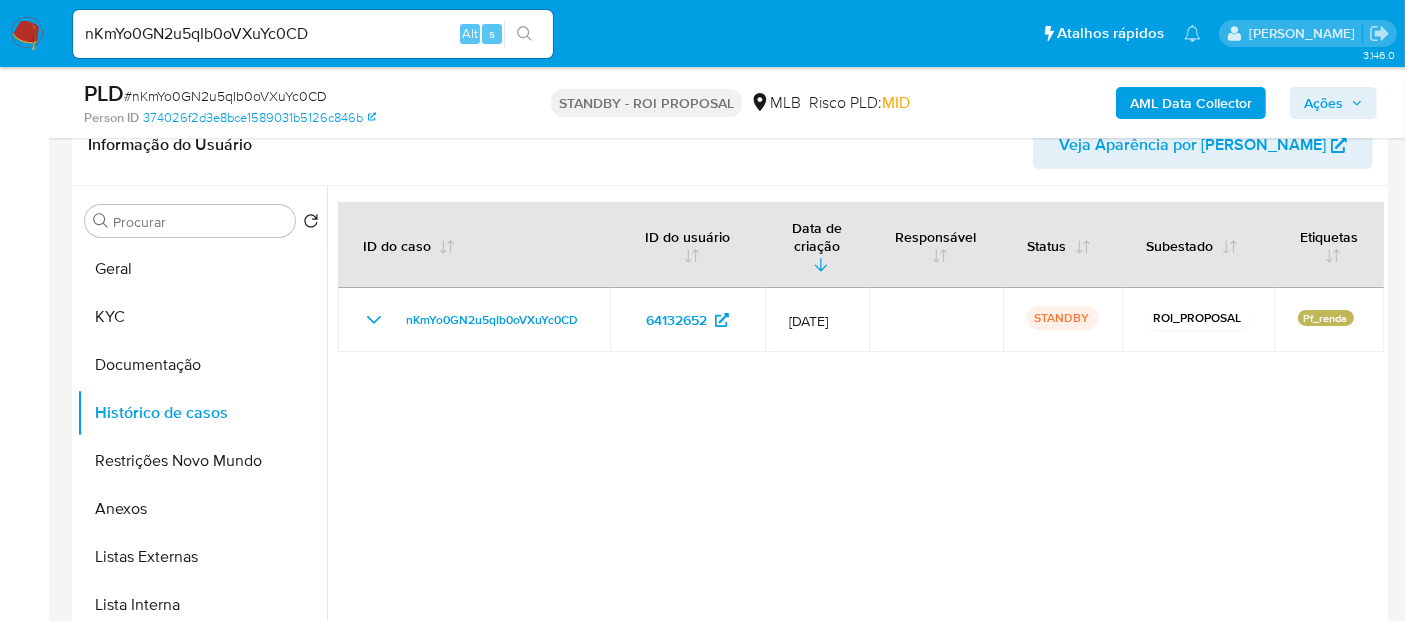 drag, startPoint x: 200, startPoint y: 458, endPoint x: 481, endPoint y: 470, distance: 281.2561 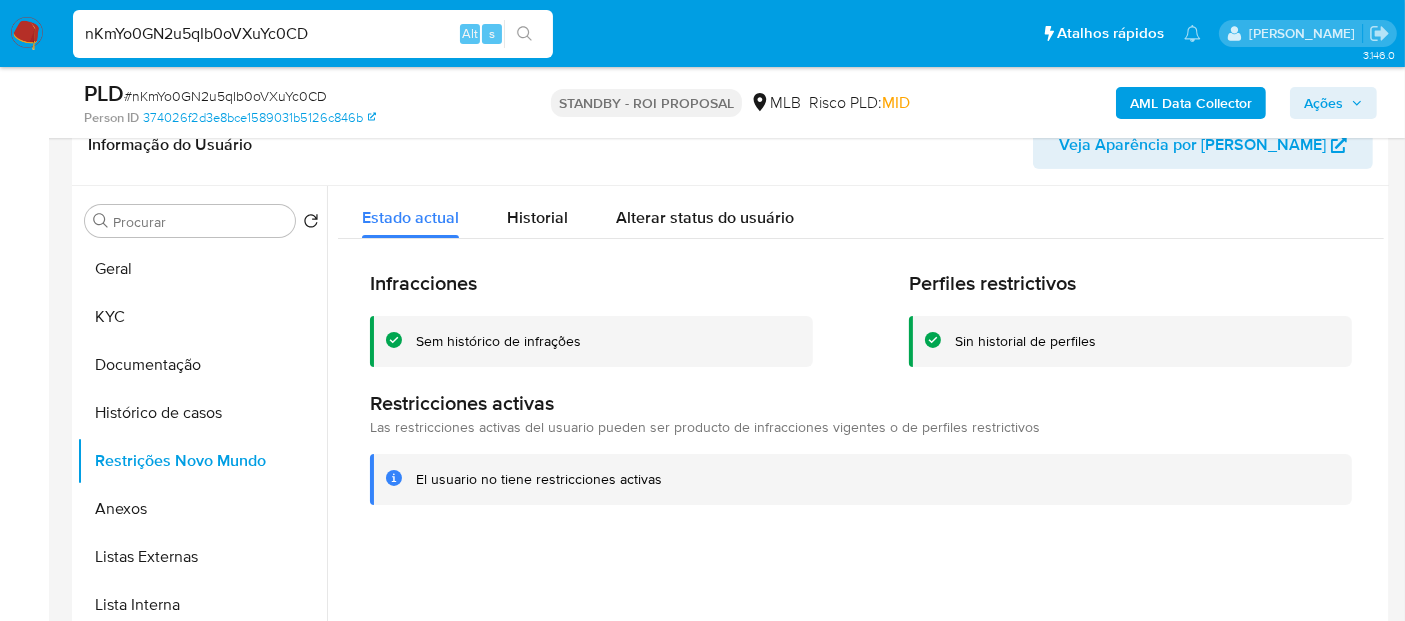 drag, startPoint x: 344, startPoint y: 34, endPoint x: 0, endPoint y: 32, distance: 344.00583 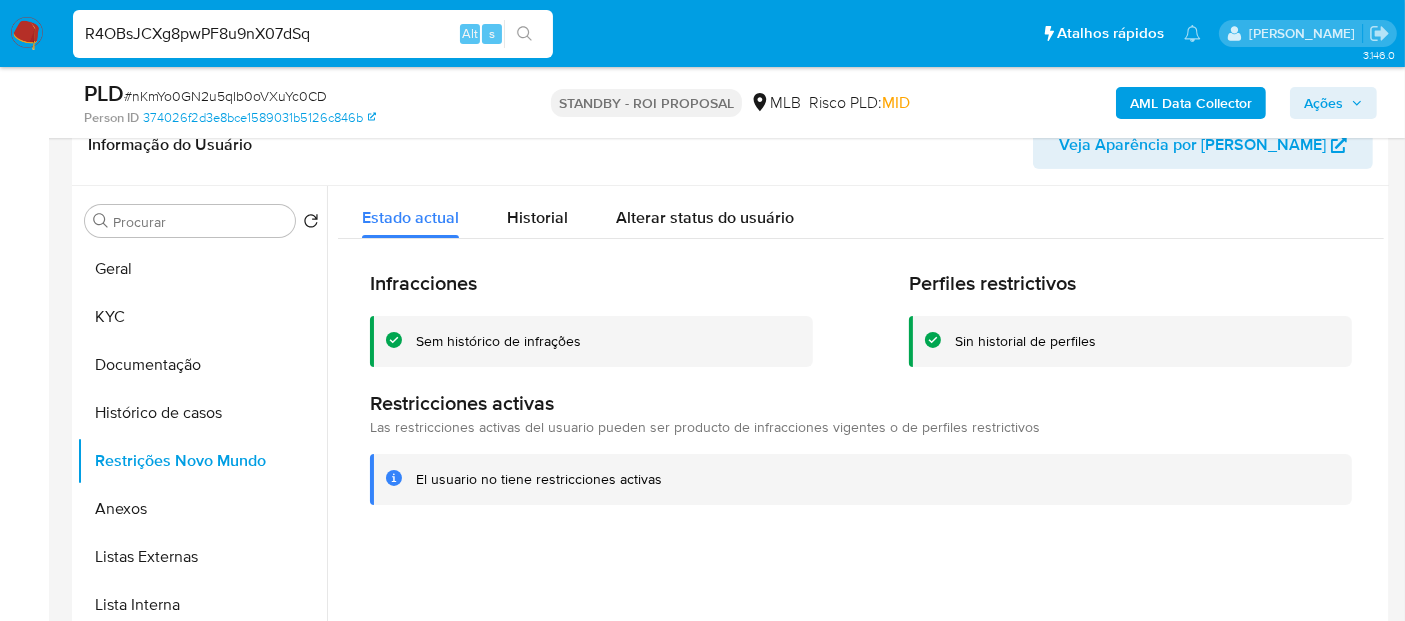 type on "R4OBsJCXg8pwPF8u9nX07dSq" 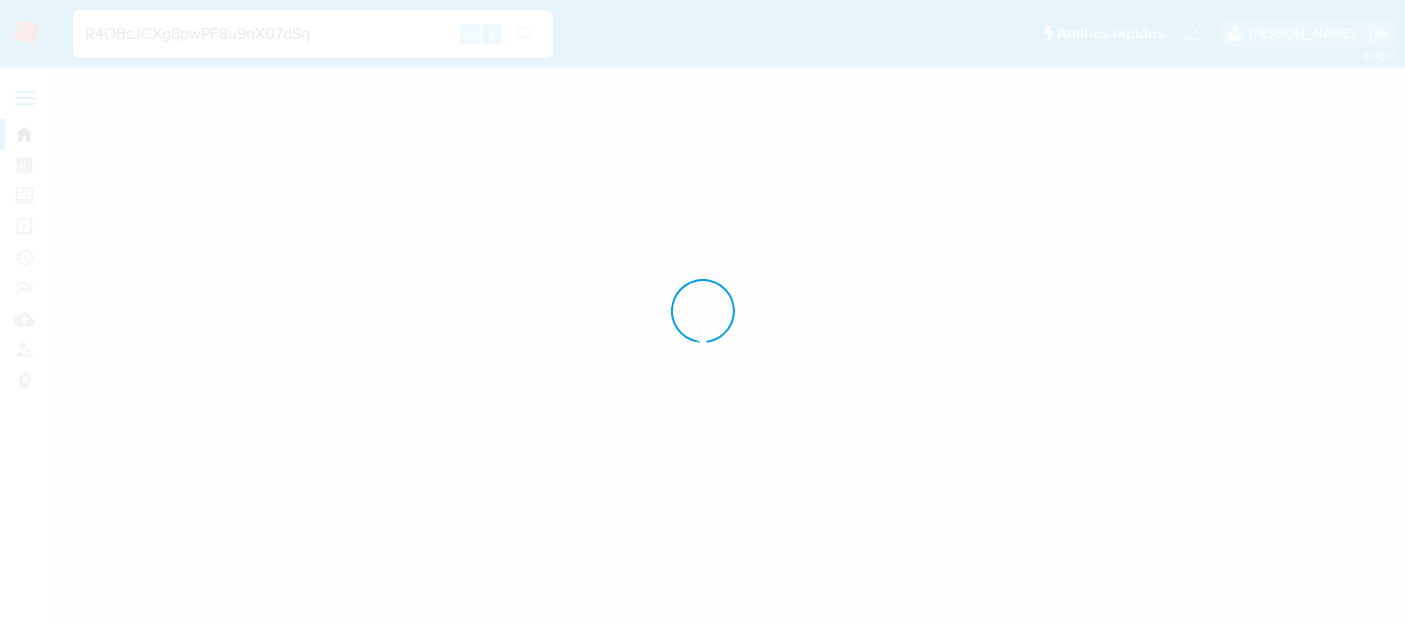 scroll, scrollTop: 0, scrollLeft: 0, axis: both 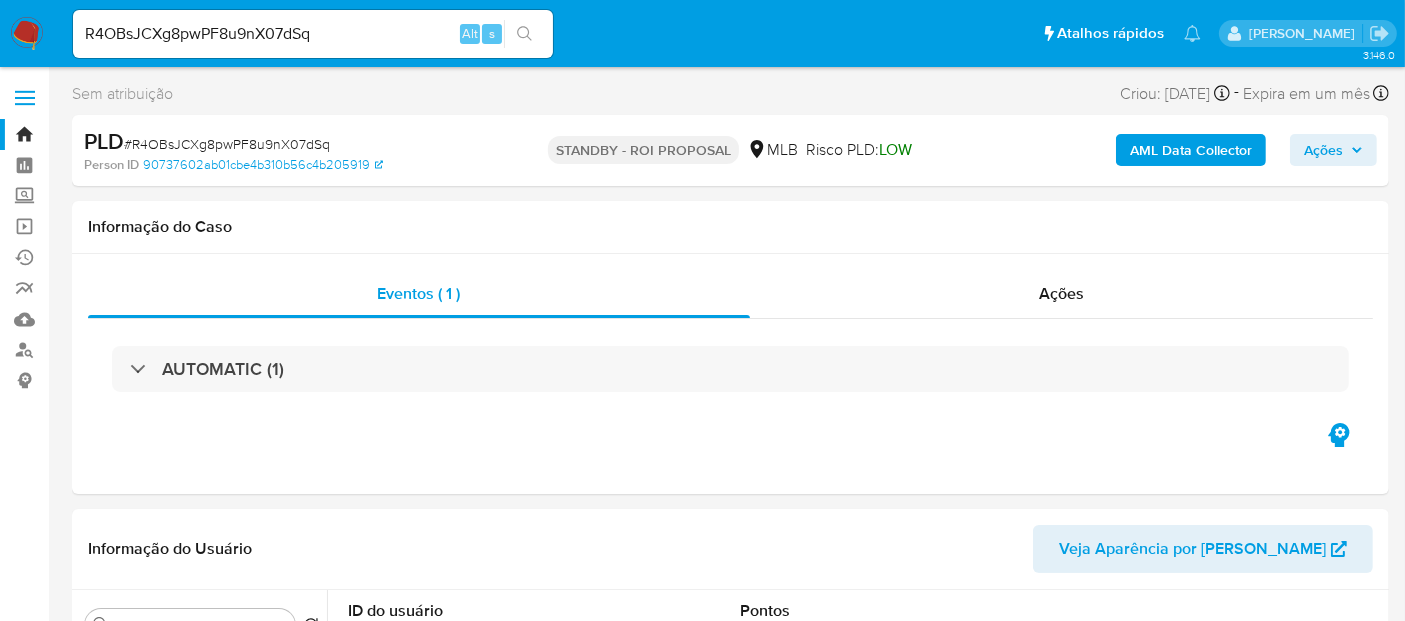 select on "10" 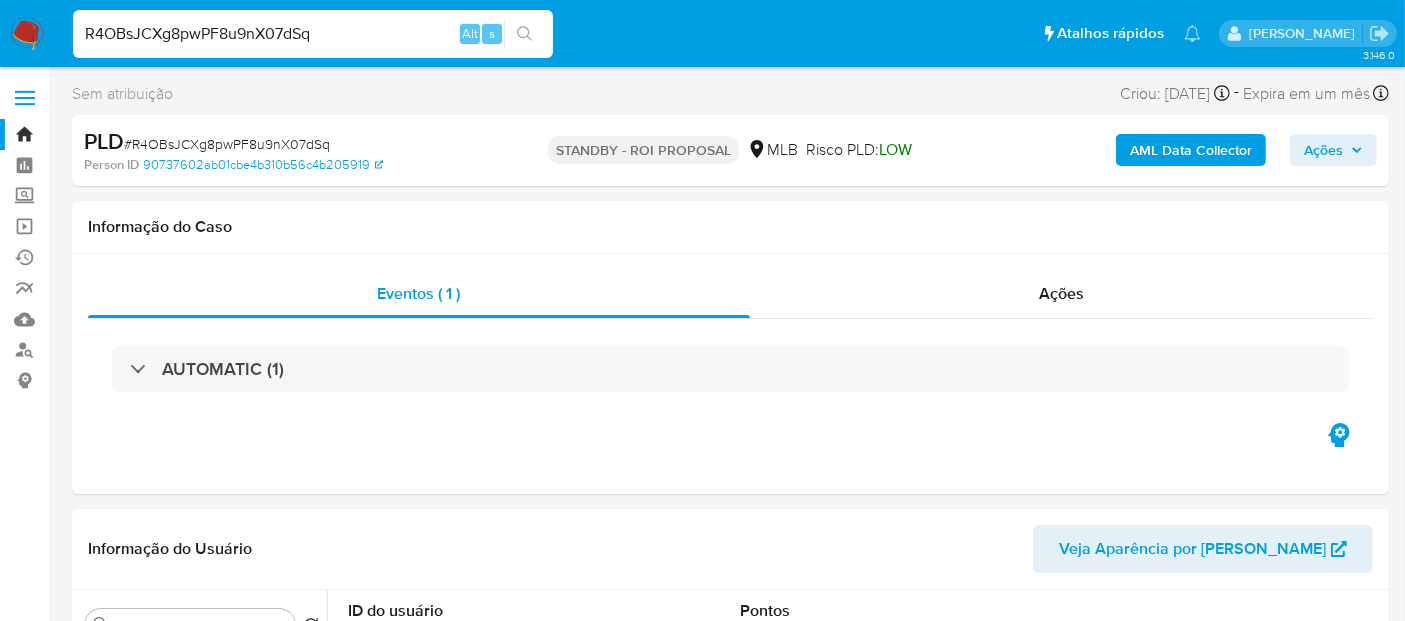 drag, startPoint x: 28, startPoint y: 35, endPoint x: 0, endPoint y: 30, distance: 28.442924 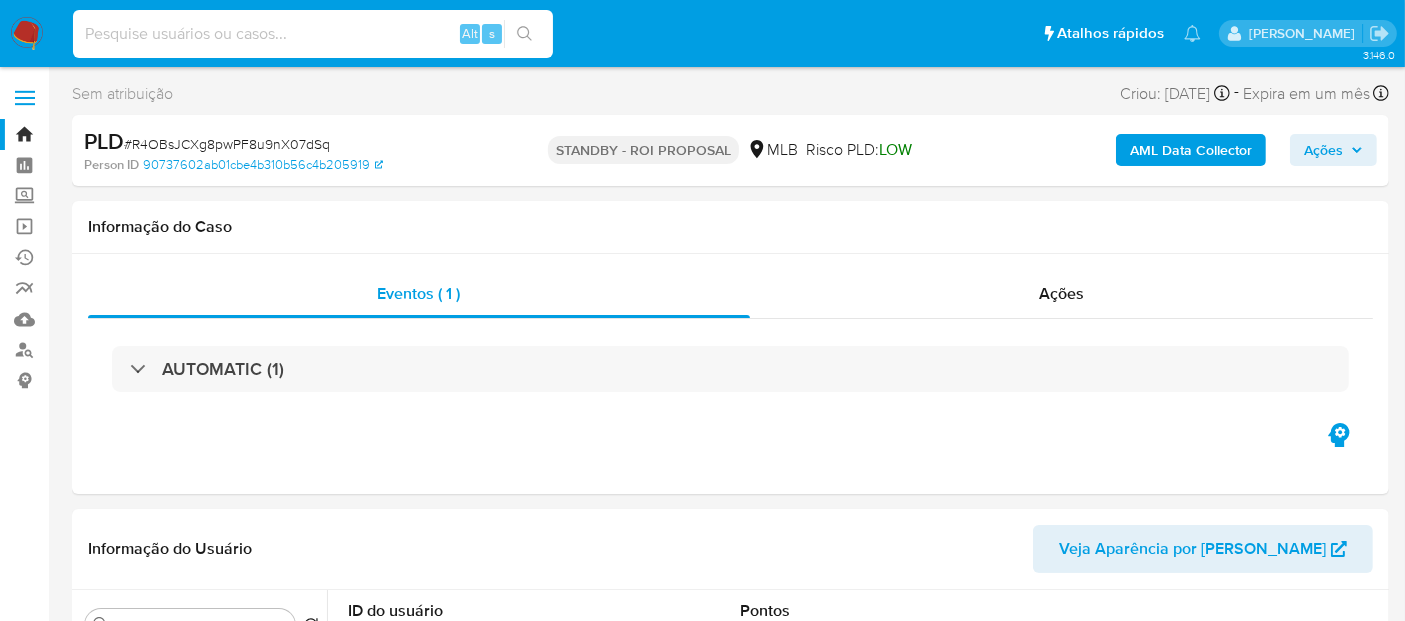 paste on "R4OBsJCXg8pwPF8u9nX07dSq" 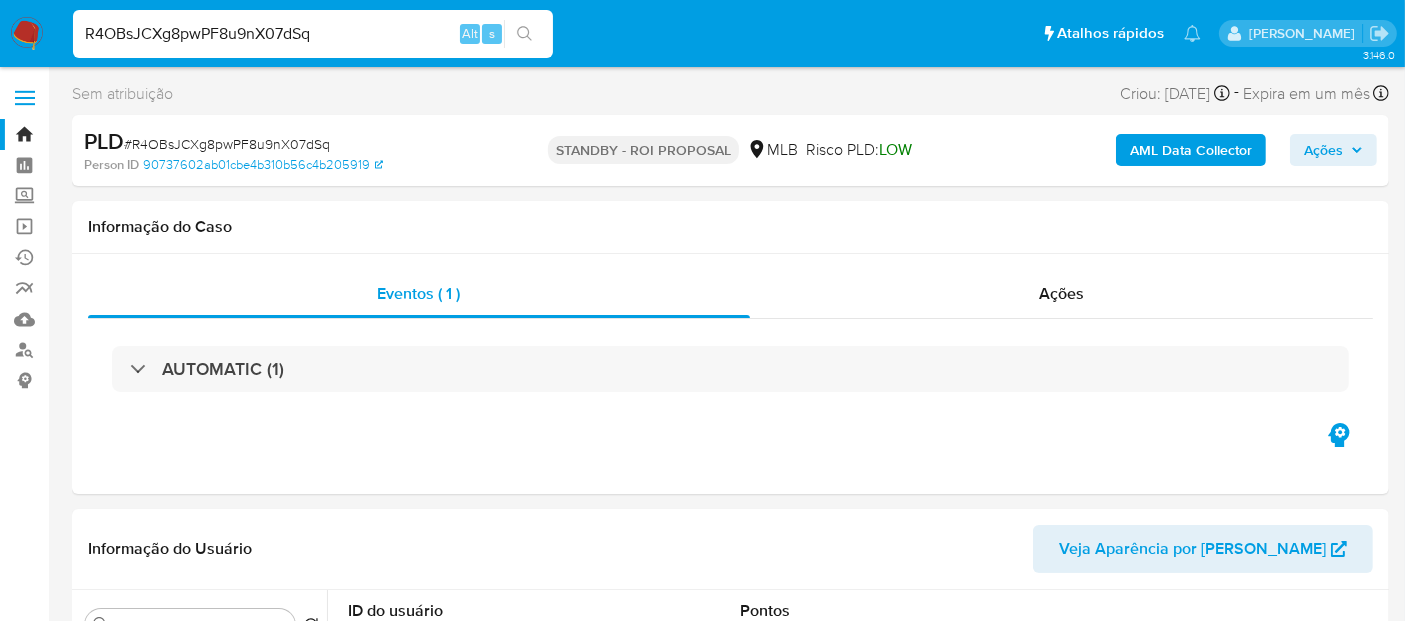 click 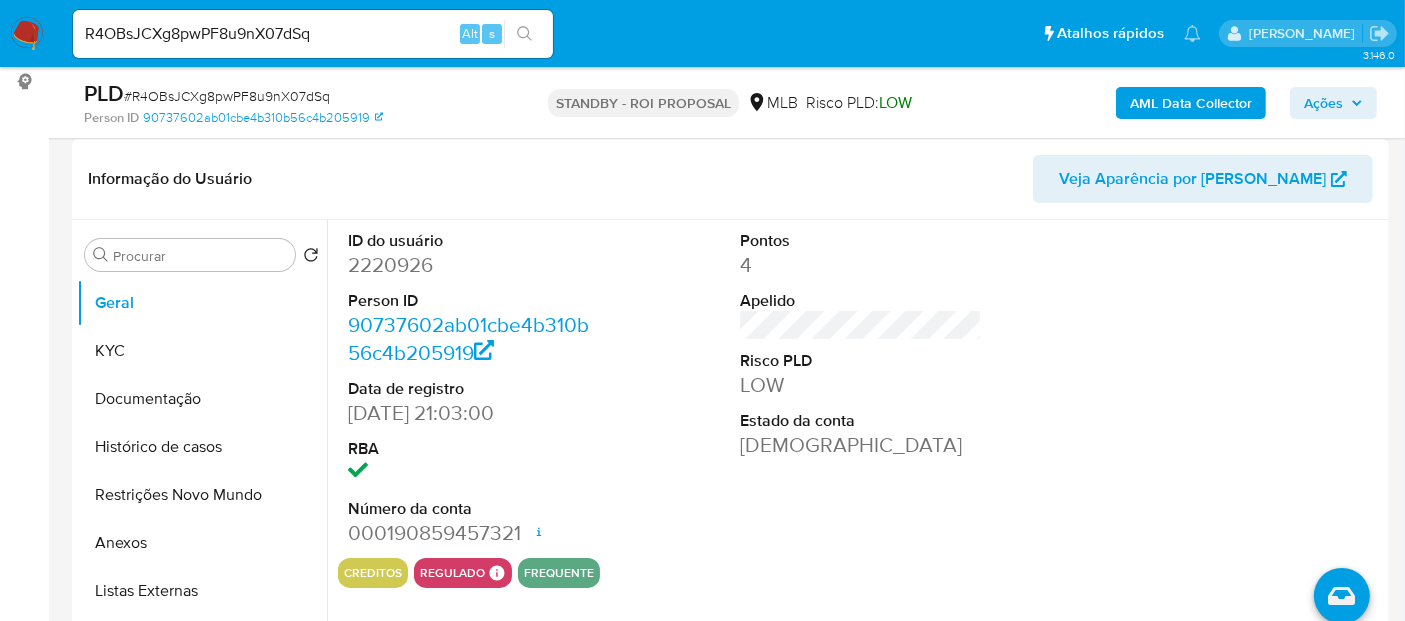scroll, scrollTop: 333, scrollLeft: 0, axis: vertical 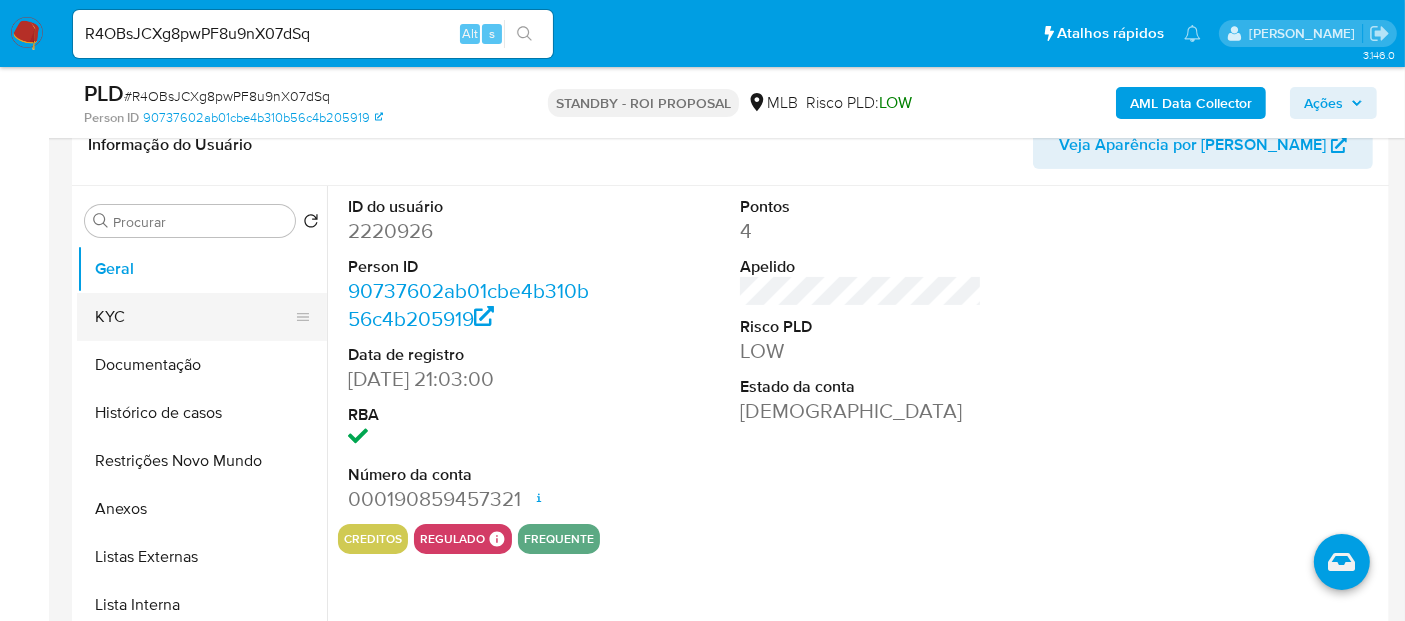 click on "KYC" at bounding box center (194, 317) 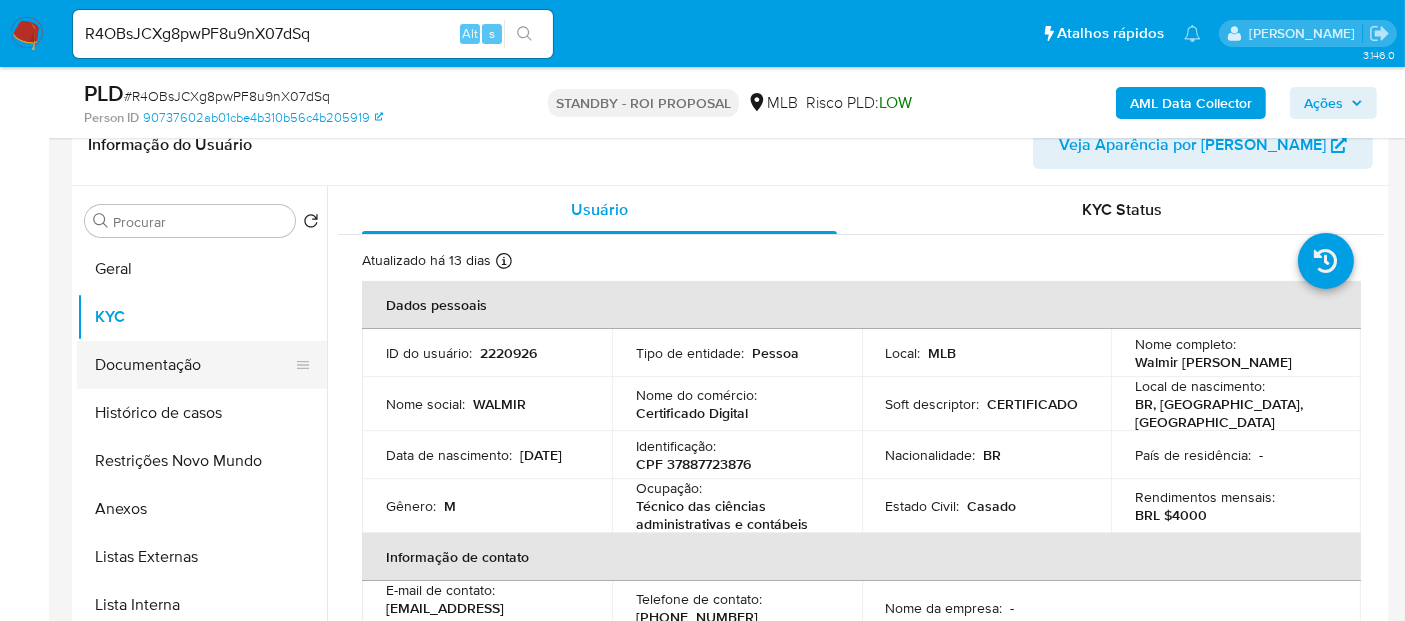 click on "Documentação" at bounding box center [194, 365] 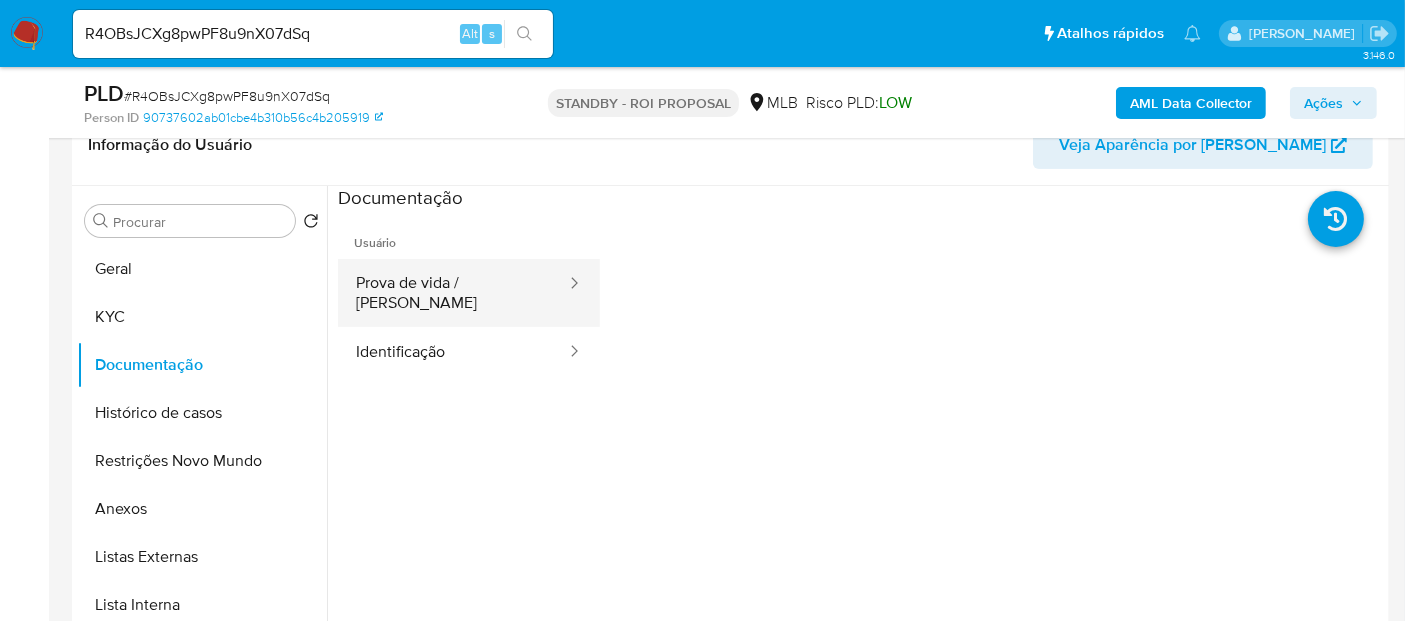 click on "Prova de vida / [PERSON_NAME]" at bounding box center (453, 293) 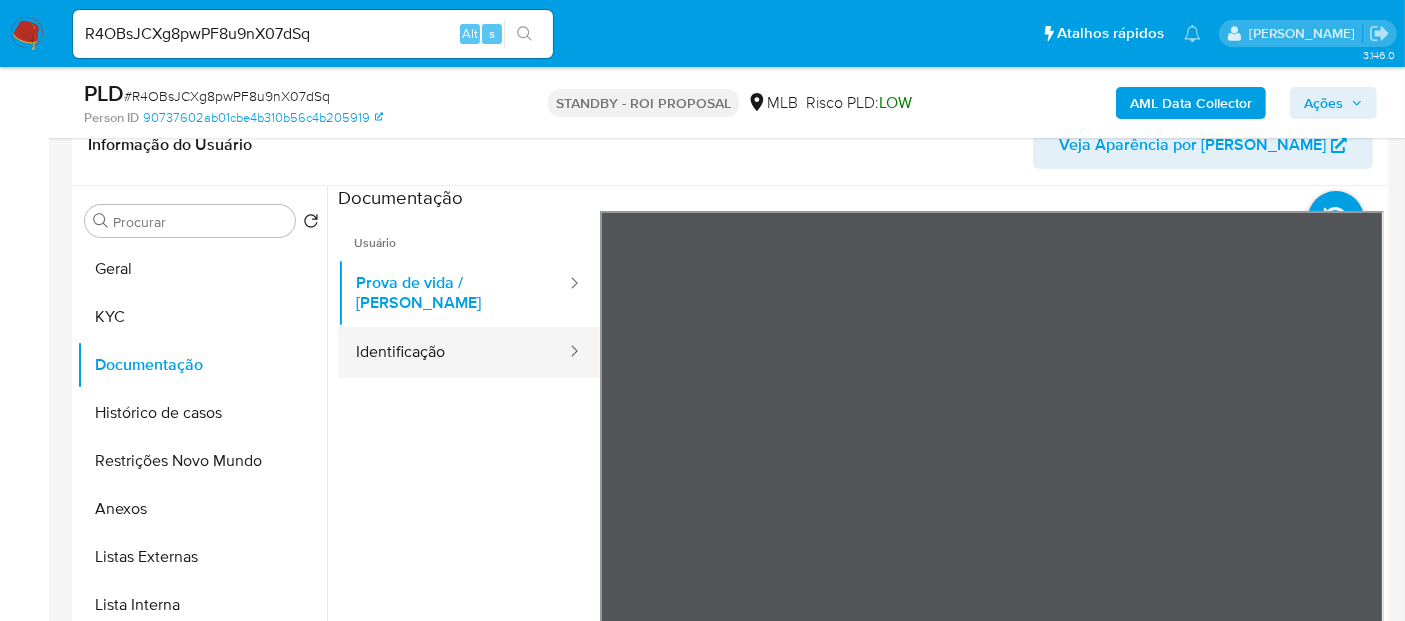 click on "Identificação" at bounding box center (453, 352) 